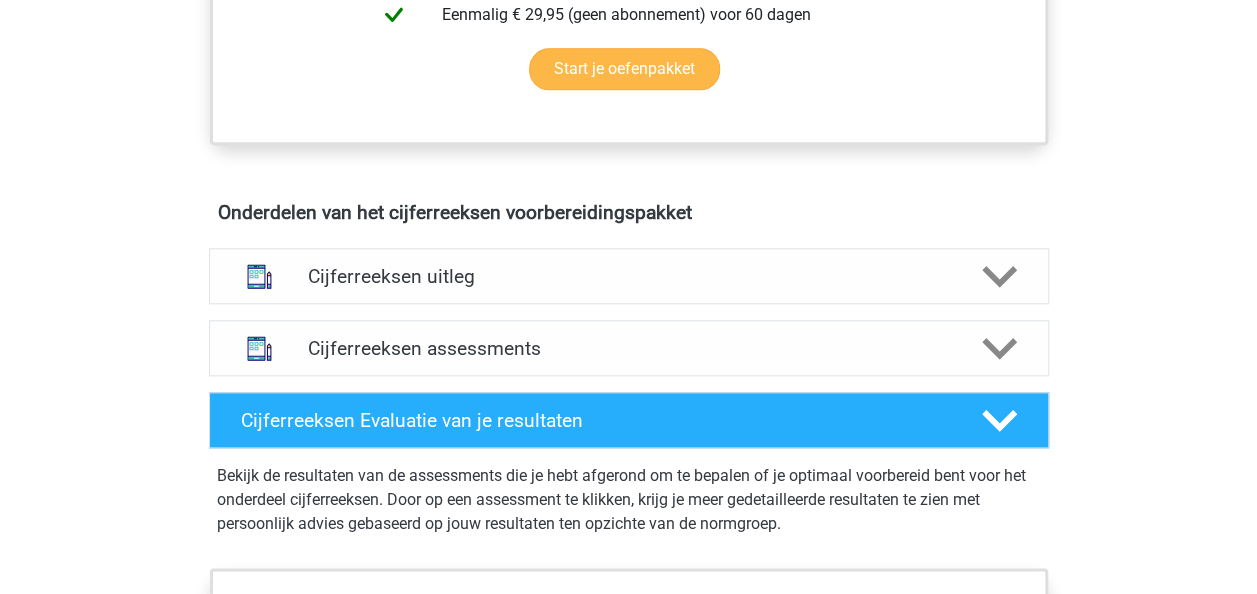 scroll, scrollTop: 1044, scrollLeft: 0, axis: vertical 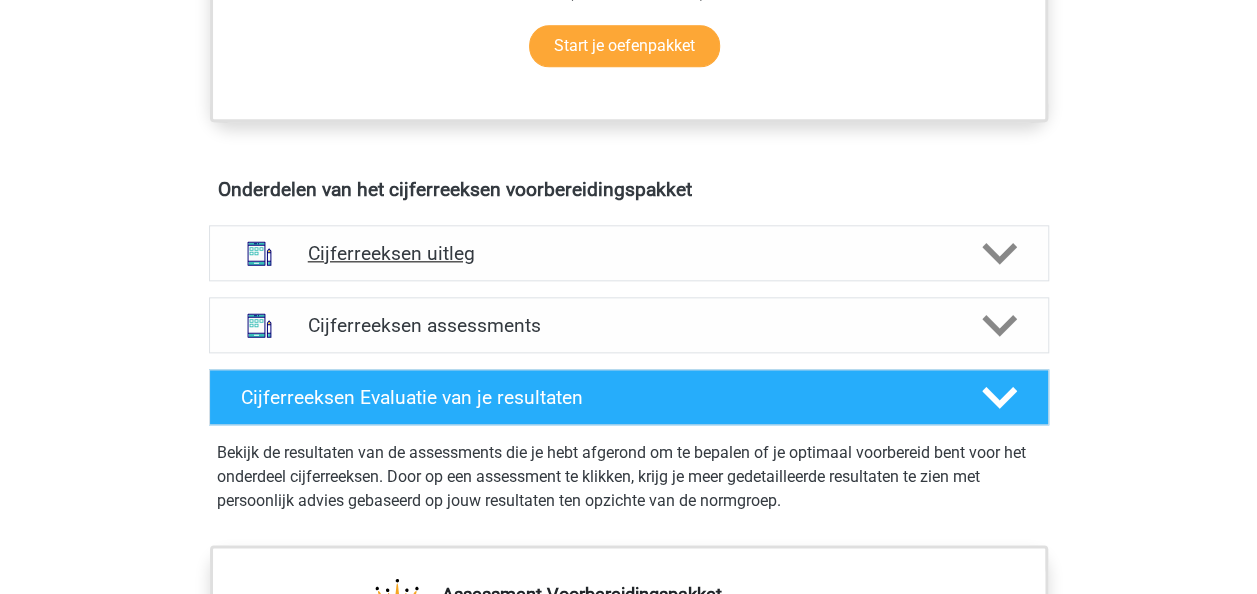 click 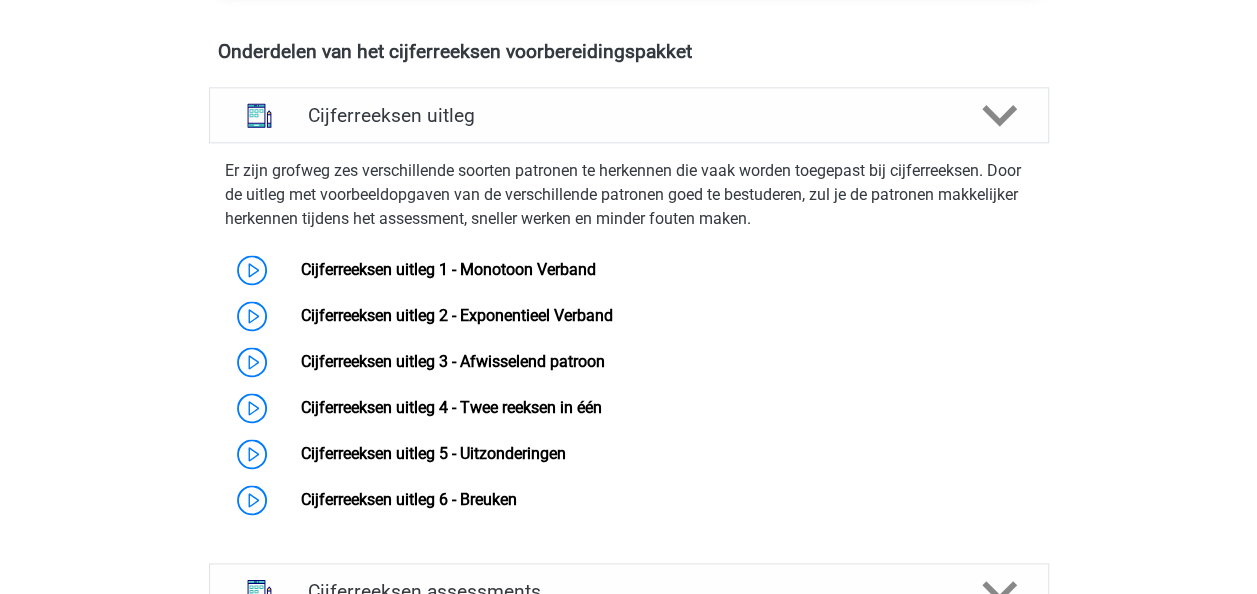 scroll, scrollTop: 1201, scrollLeft: 0, axis: vertical 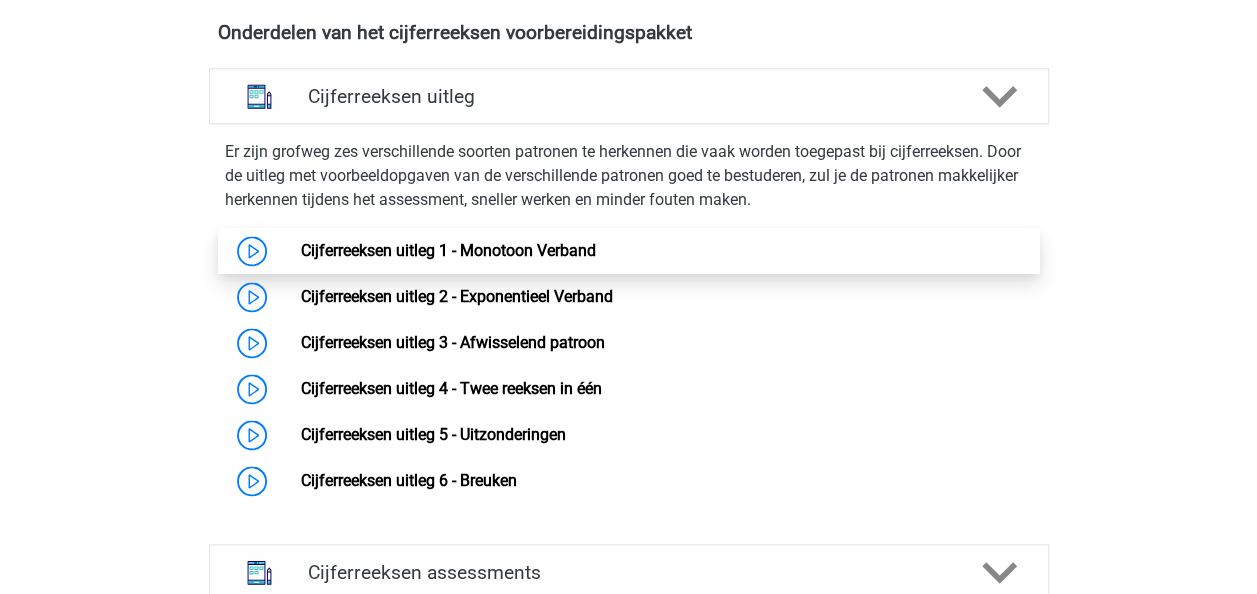 click on "Cijferreeksen uitleg 1 - Monotoon Verband" at bounding box center (448, 250) 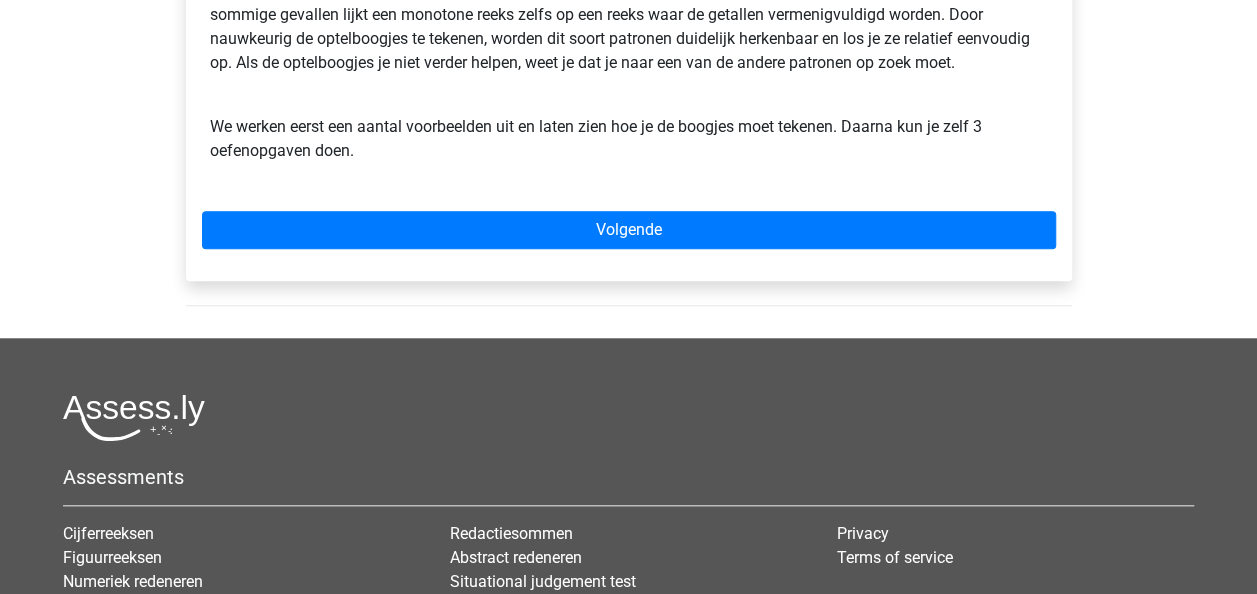 scroll, scrollTop: 726, scrollLeft: 0, axis: vertical 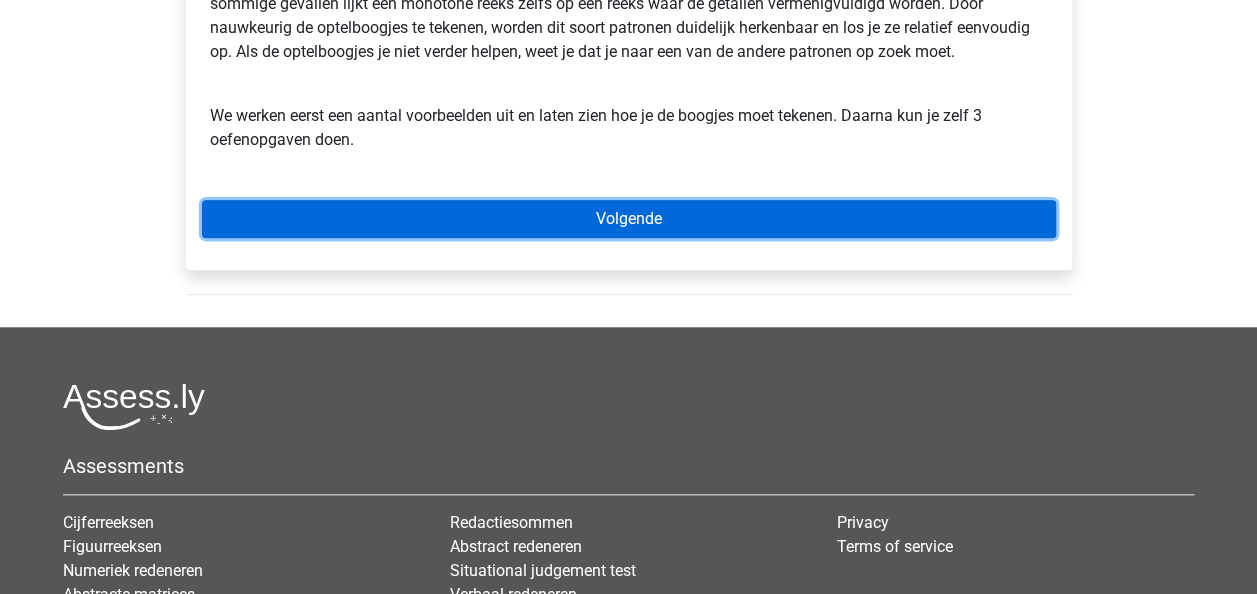 click on "Volgende" at bounding box center [629, 219] 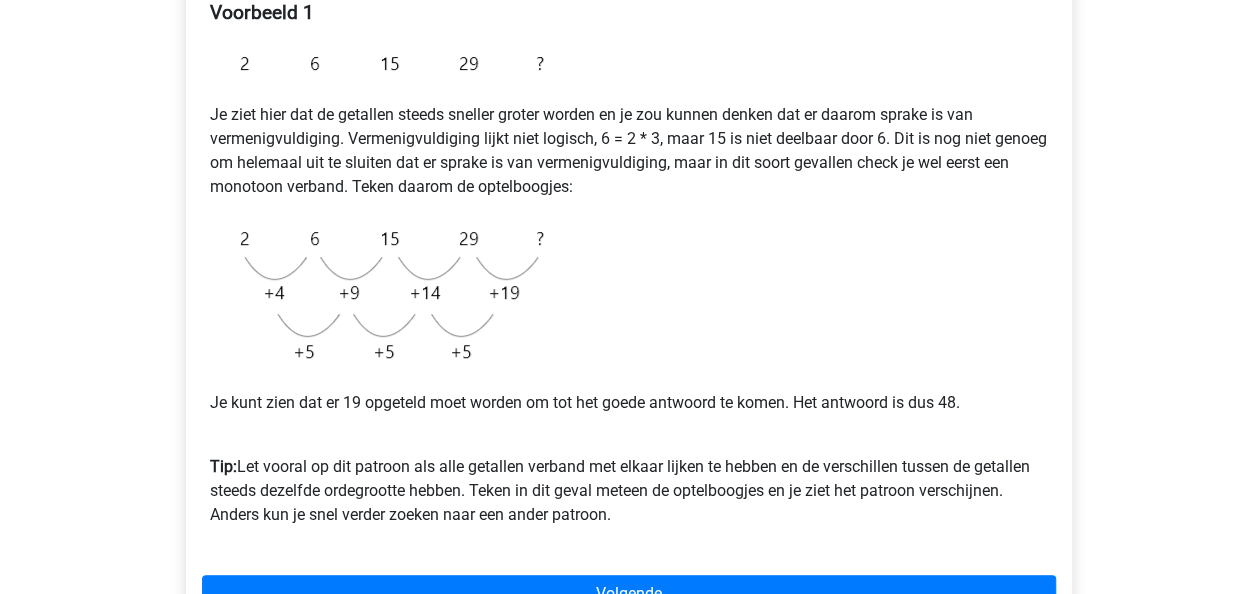 scroll, scrollTop: 457, scrollLeft: 0, axis: vertical 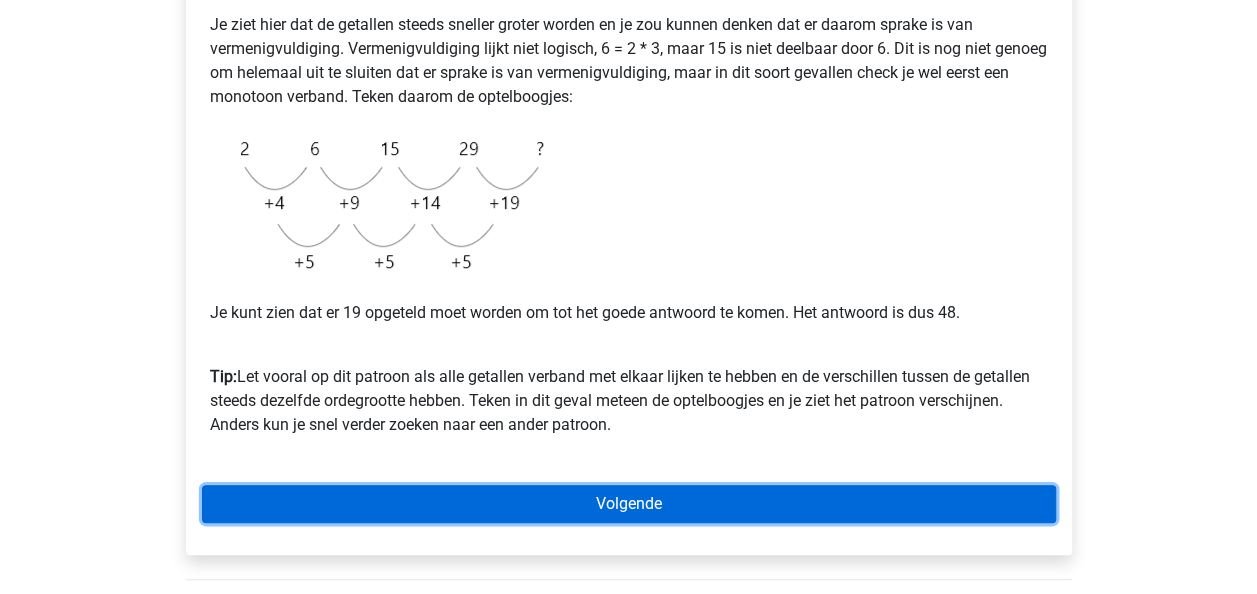 click on "Volgende" at bounding box center [629, 504] 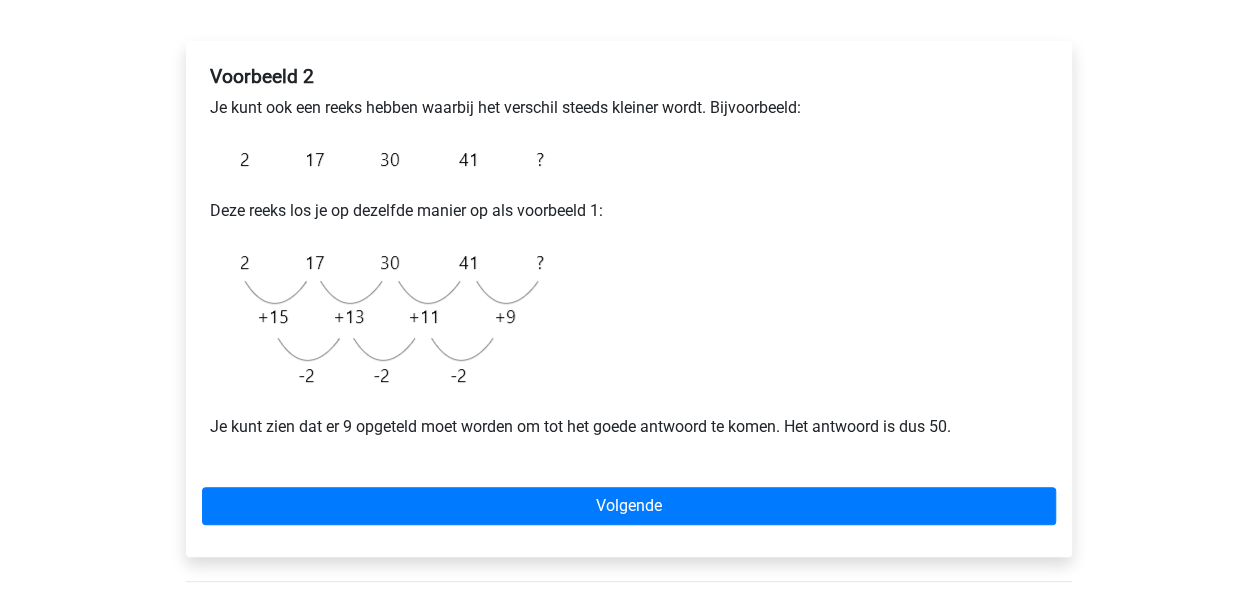 scroll, scrollTop: 302, scrollLeft: 0, axis: vertical 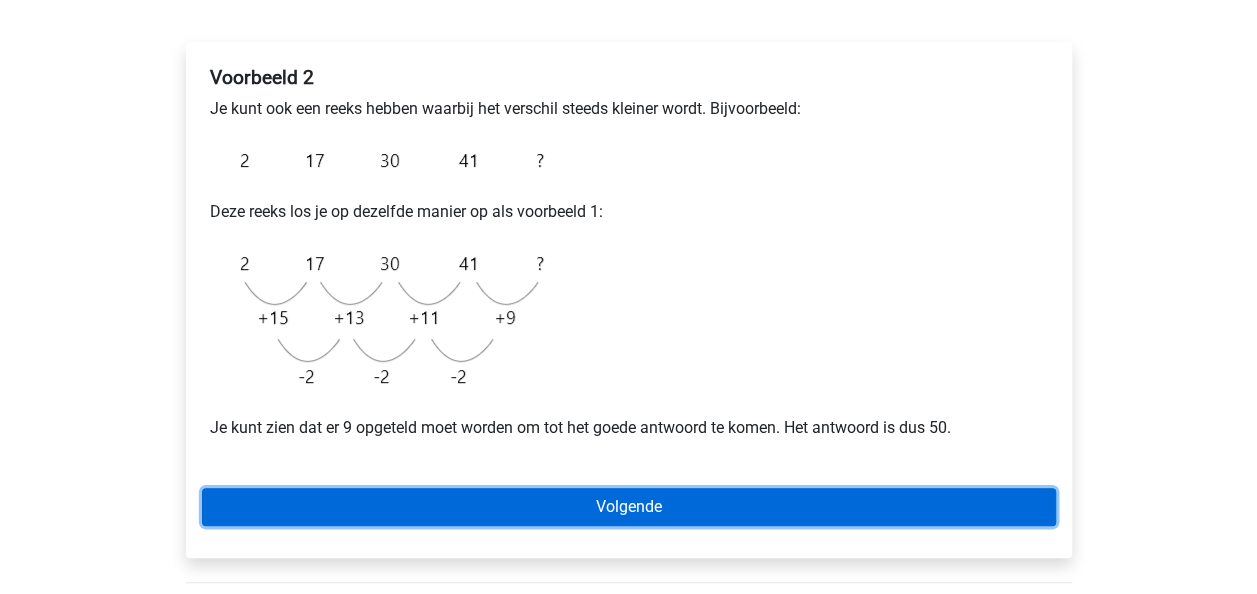 click on "Volgende" at bounding box center (629, 507) 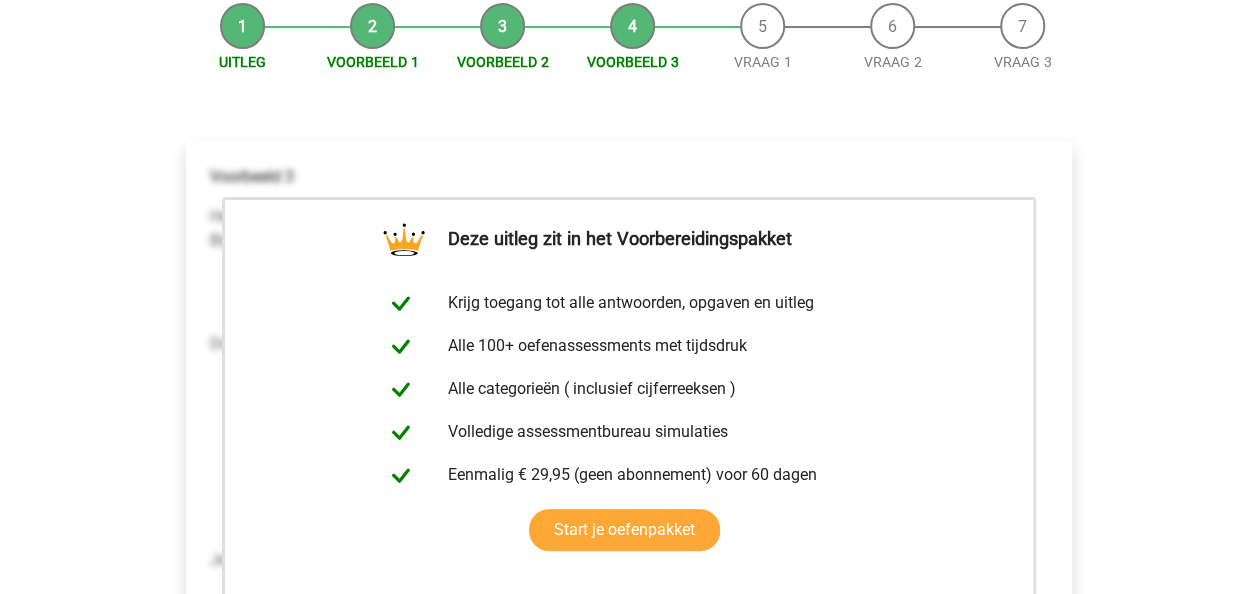 scroll, scrollTop: 204, scrollLeft: 0, axis: vertical 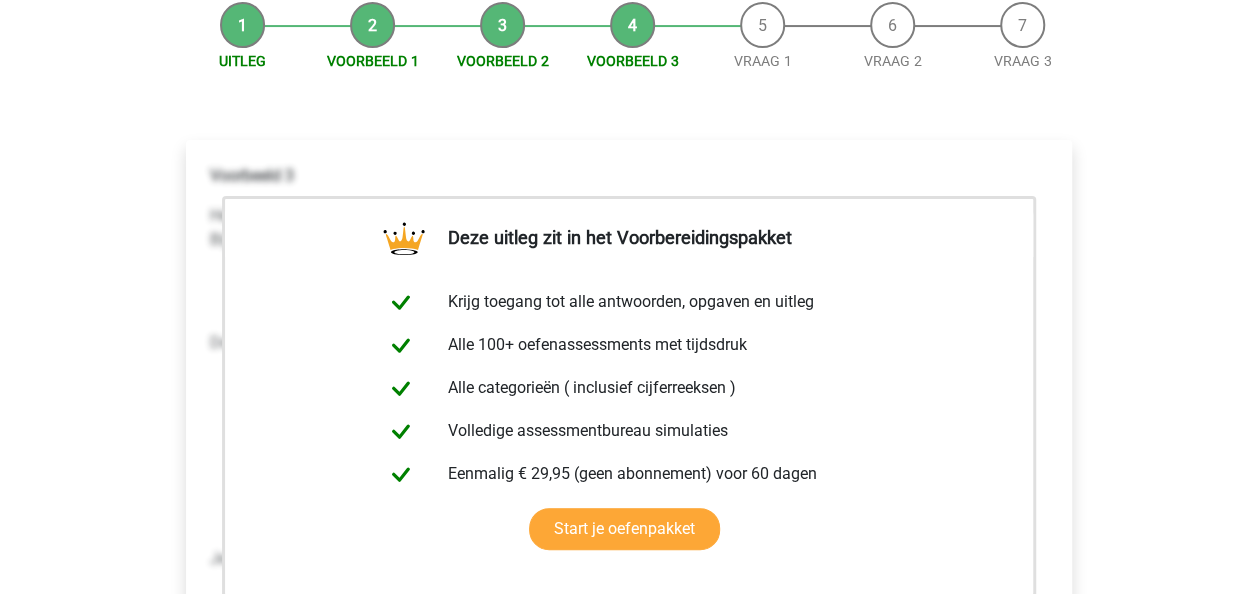 click on "Deze uitleg zit in het Voorbereidingspakket
Krijg toegang tot alle antwoorden, opgaven en uitleg
Alle 100+ oefenassessments met tijdsdruk
Alle categorieën ( inclusief cijferreeksen )
Volledige assessmentbureau simulaties
Eenmalig € 29,95 (geen abonnement) voor 60 dagen" at bounding box center [629, 463] 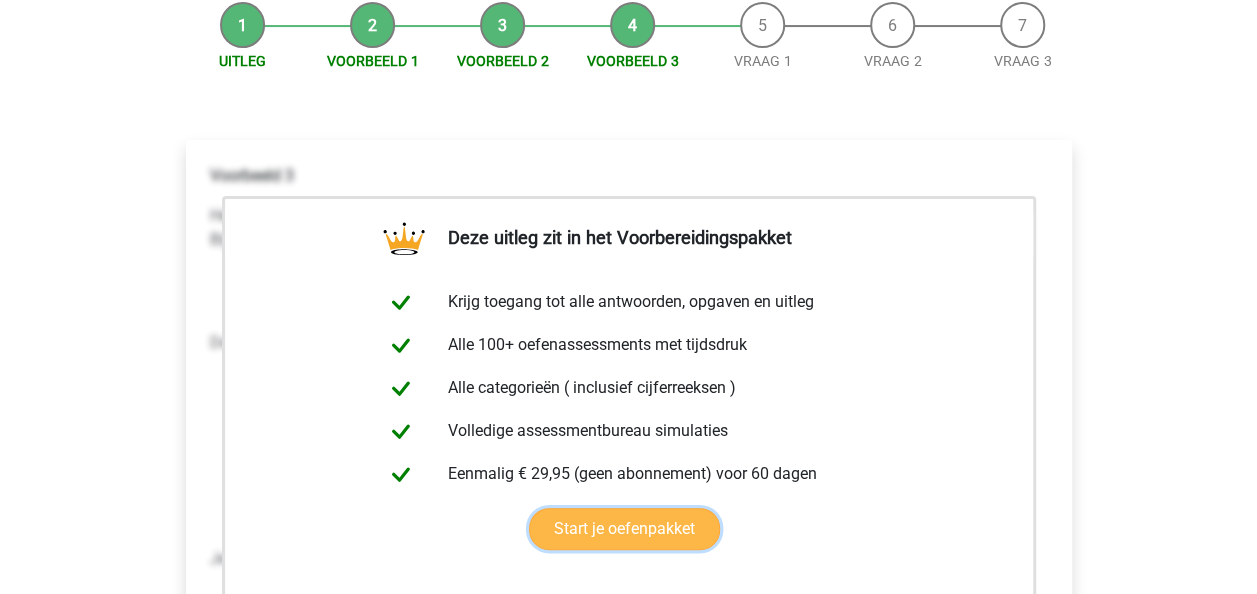 click on "Start je oefenpakket" at bounding box center [624, 529] 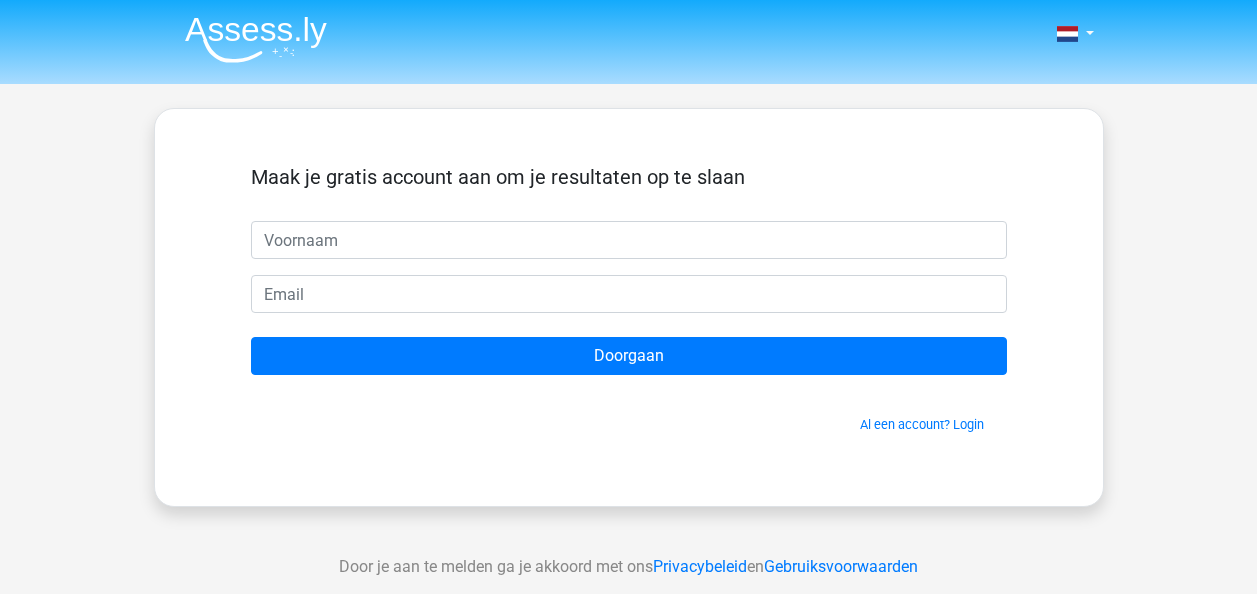 scroll, scrollTop: 0, scrollLeft: 0, axis: both 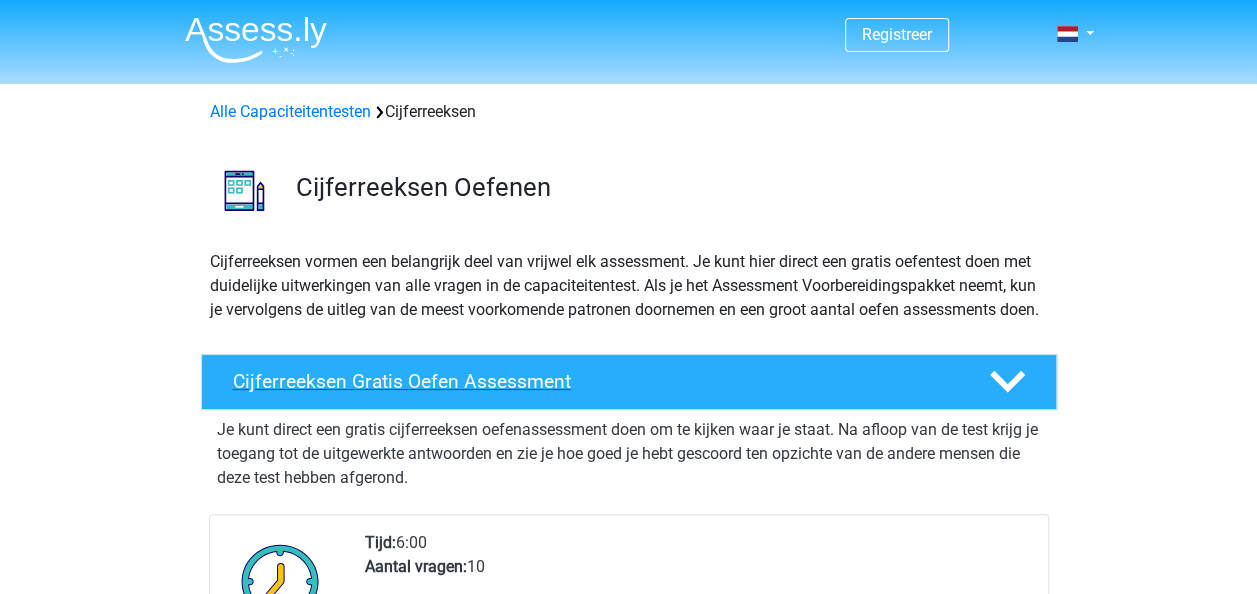 click on "Cijferreeksen
Gratis Oefen Assessment" at bounding box center [595, 381] 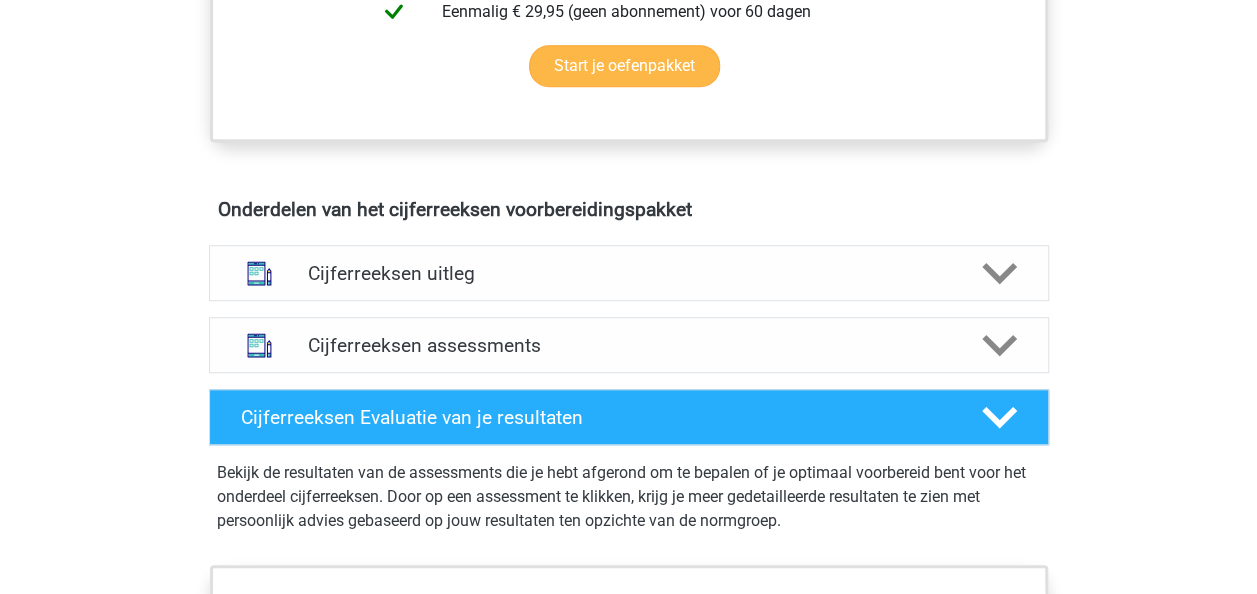 scroll, scrollTop: 693, scrollLeft: 0, axis: vertical 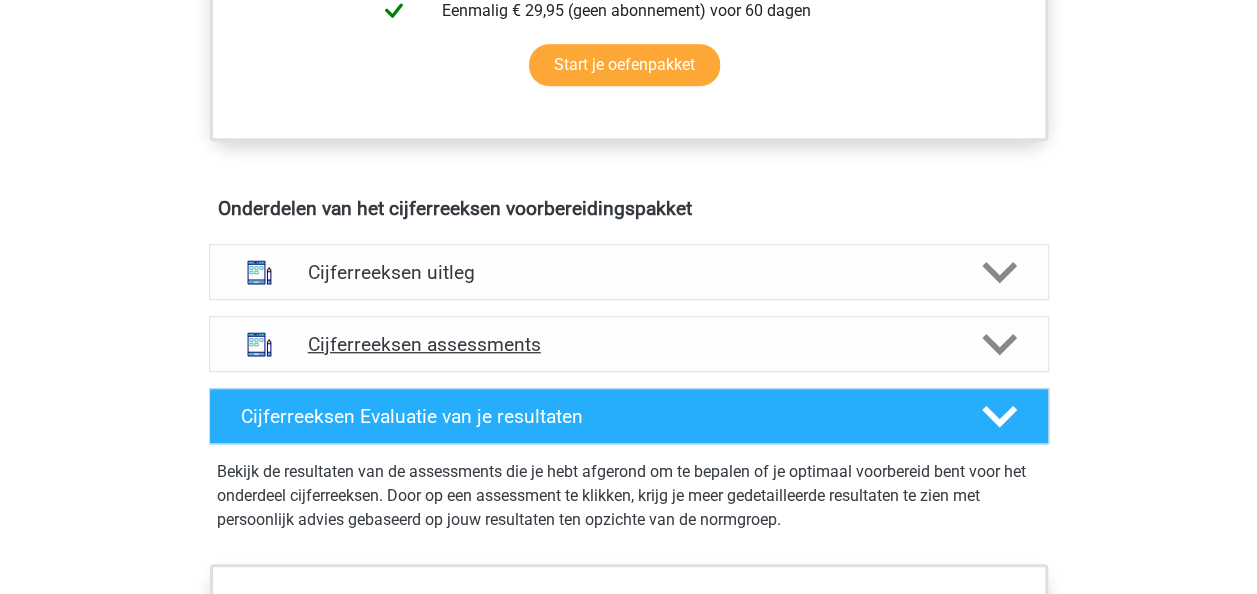 click 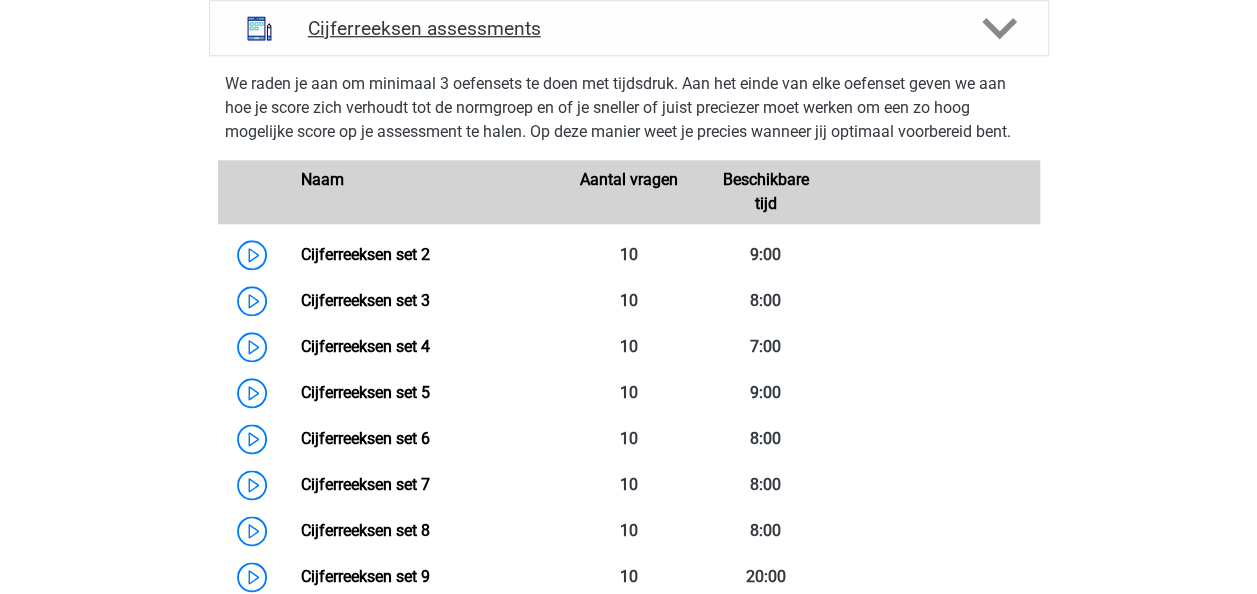 scroll, scrollTop: 1008, scrollLeft: 0, axis: vertical 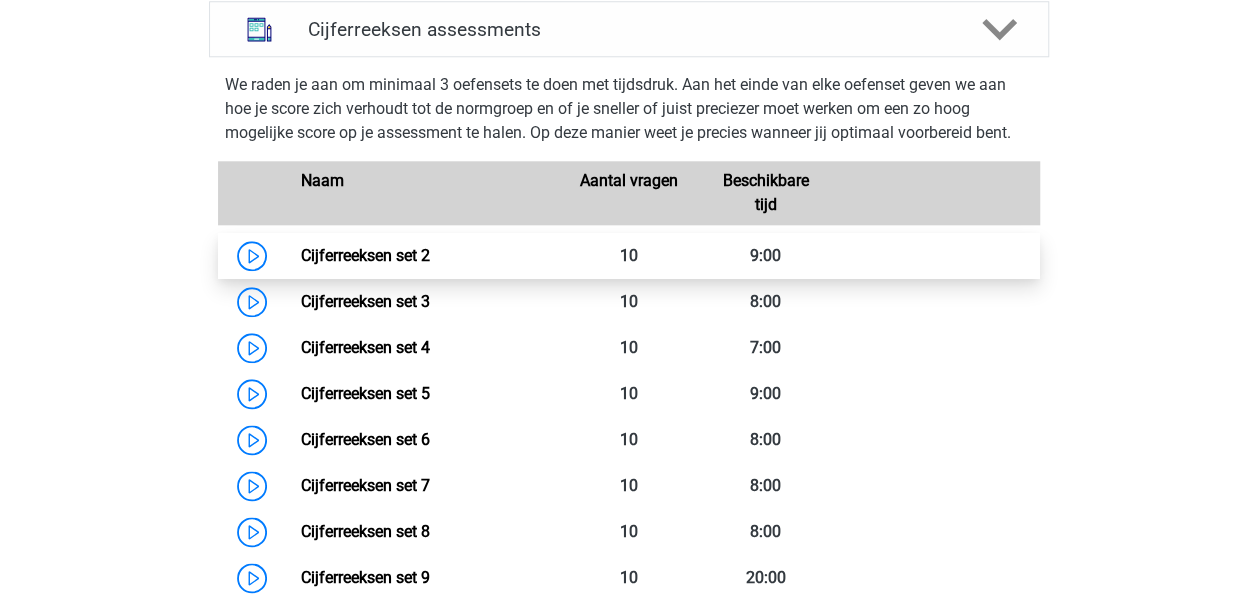 click on "Cijferreeksen
set 2" at bounding box center (365, 255) 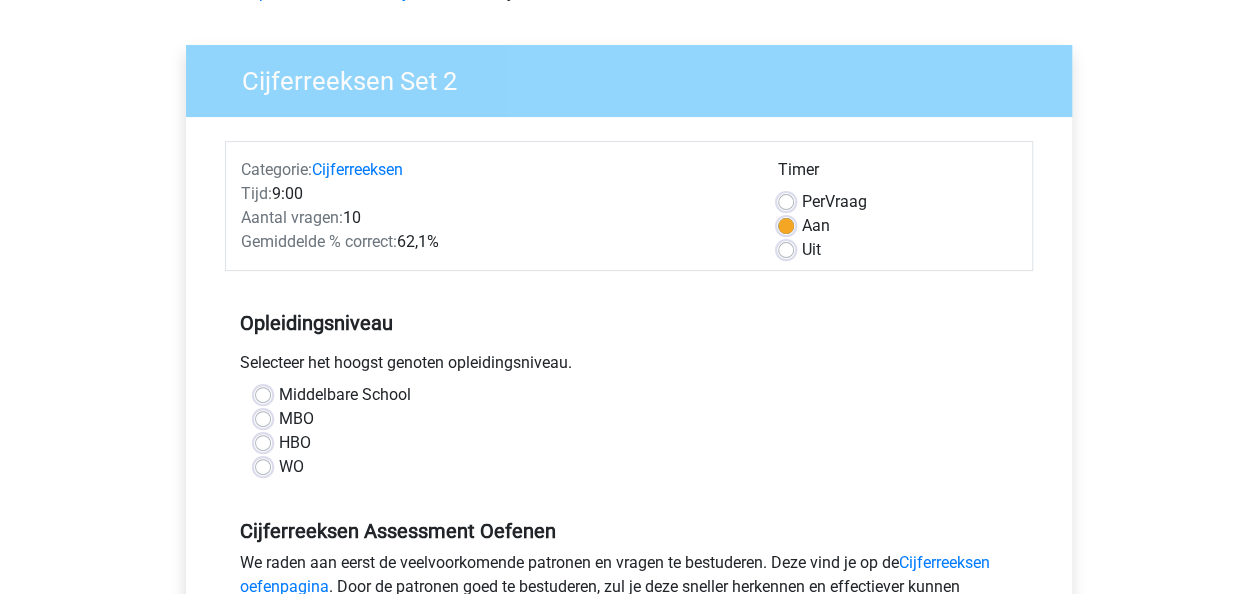 scroll, scrollTop: 157, scrollLeft: 0, axis: vertical 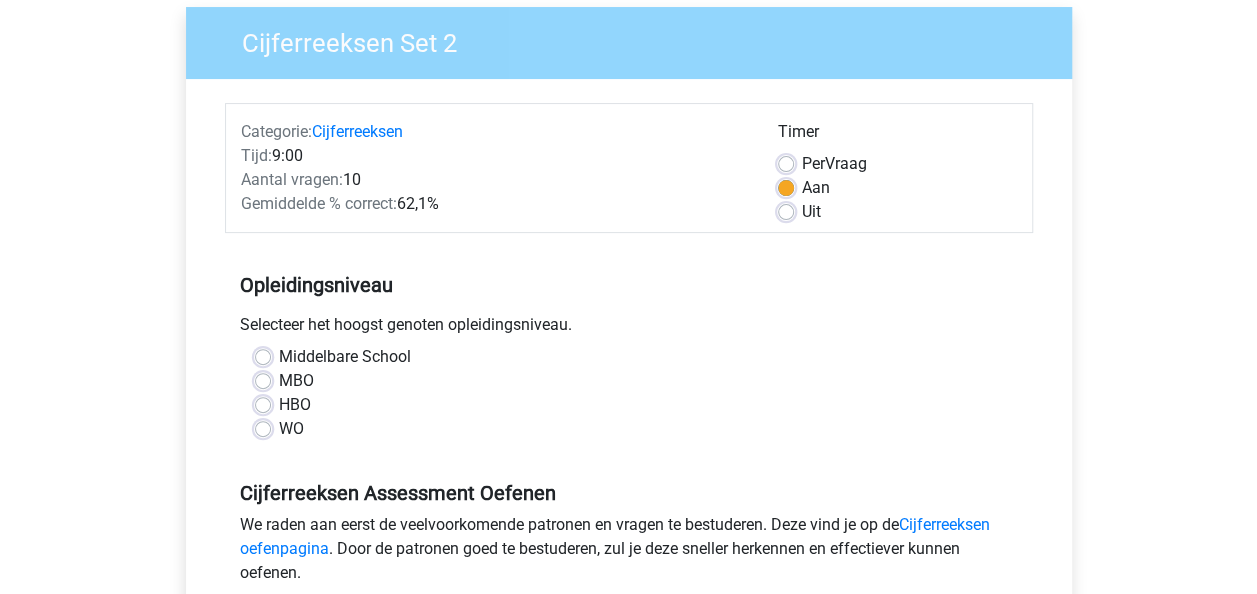 click on "WO" at bounding box center [291, 429] 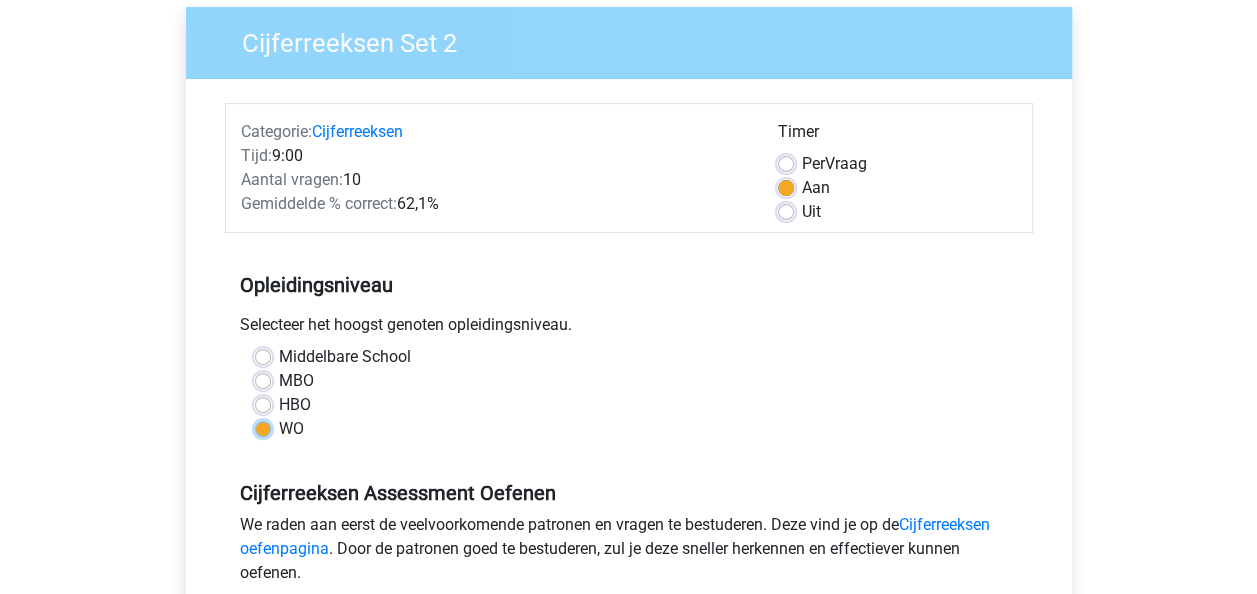 click on "WO" at bounding box center [263, 427] 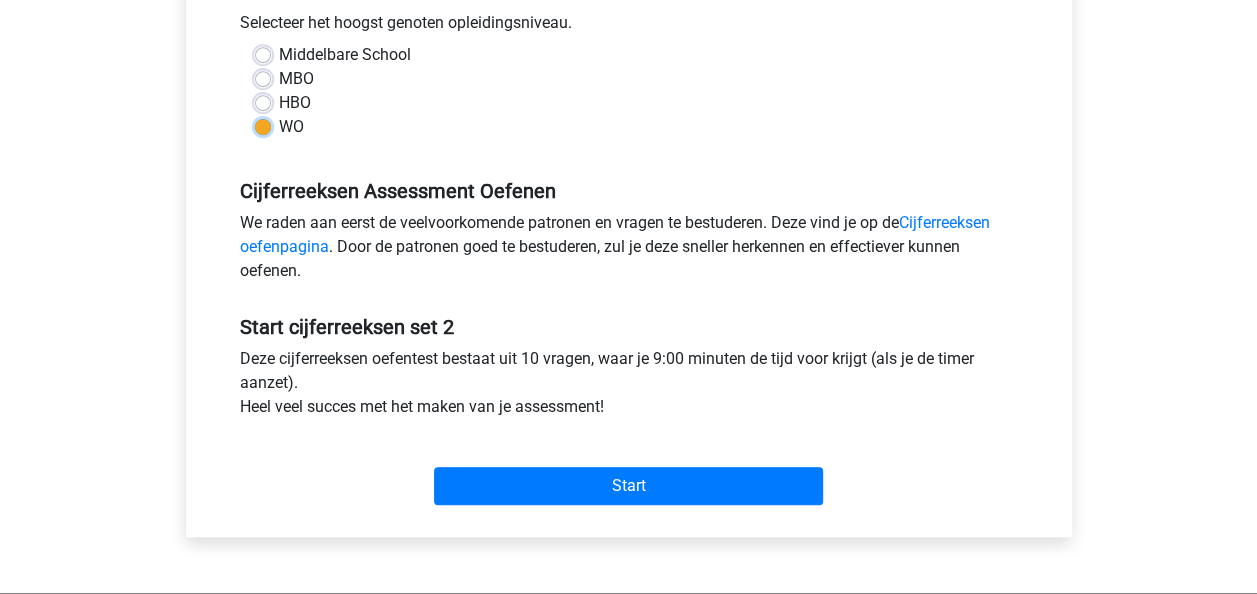 scroll, scrollTop: 458, scrollLeft: 0, axis: vertical 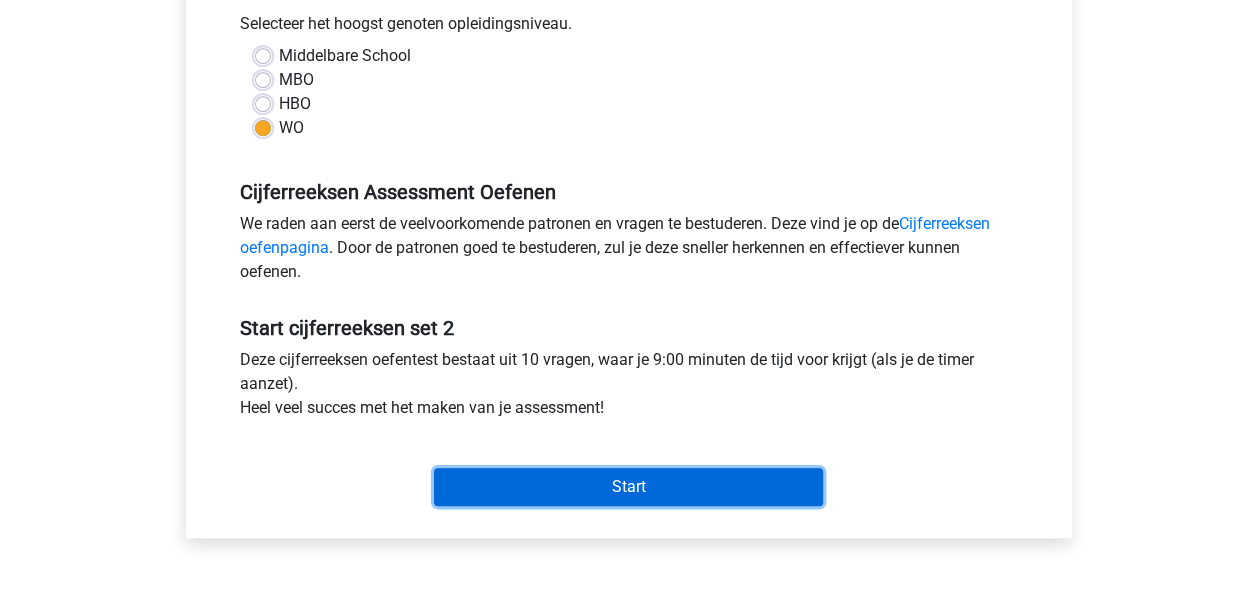 click on "Start" at bounding box center (628, 487) 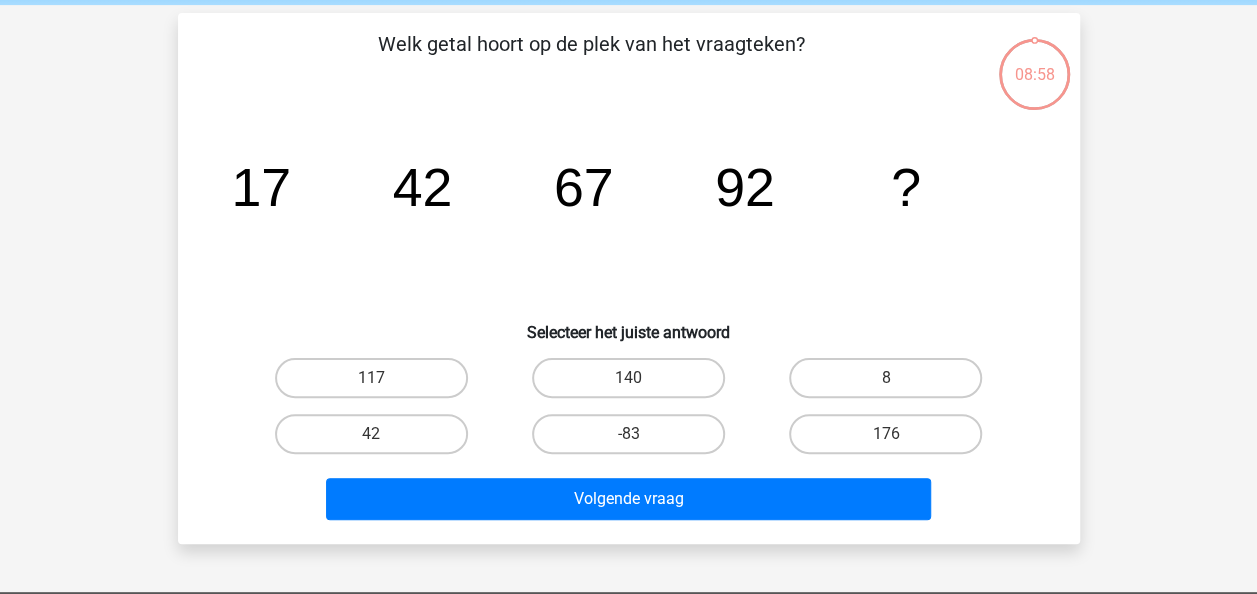 scroll, scrollTop: 78, scrollLeft: 0, axis: vertical 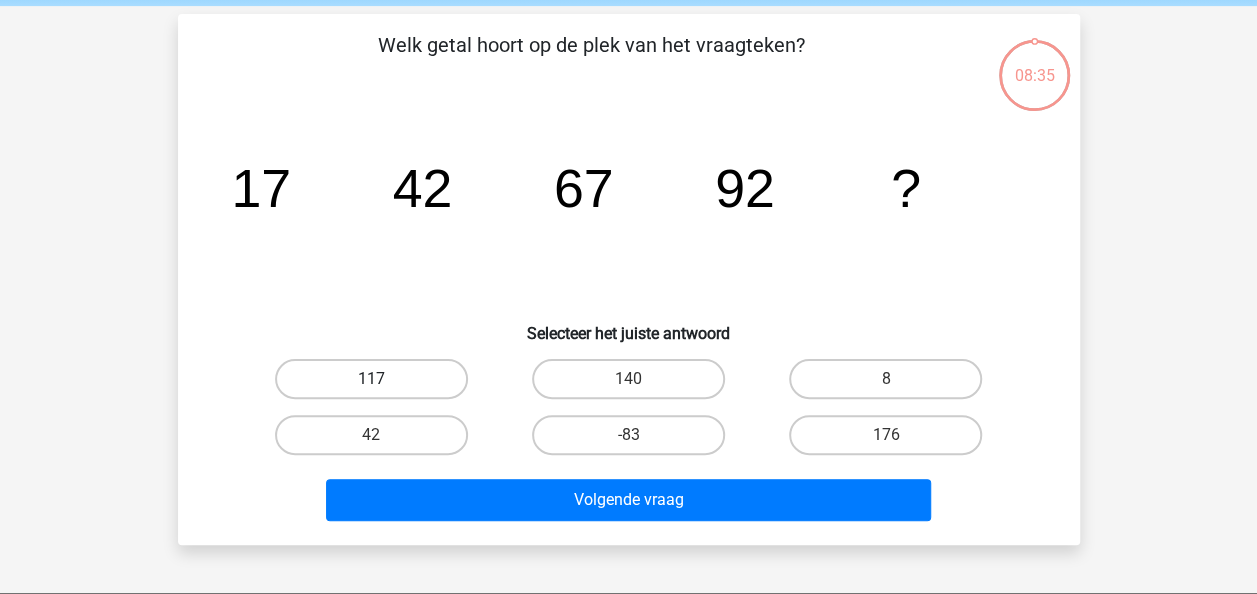 click on "117" at bounding box center [371, 379] 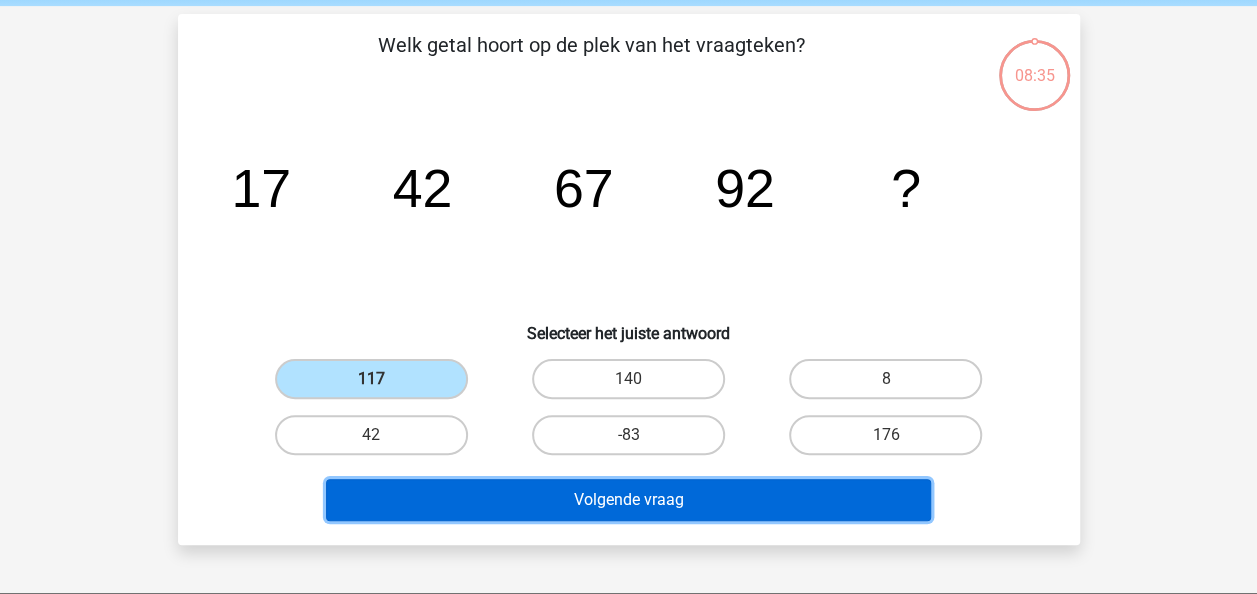 click on "Volgende vraag" at bounding box center (628, 500) 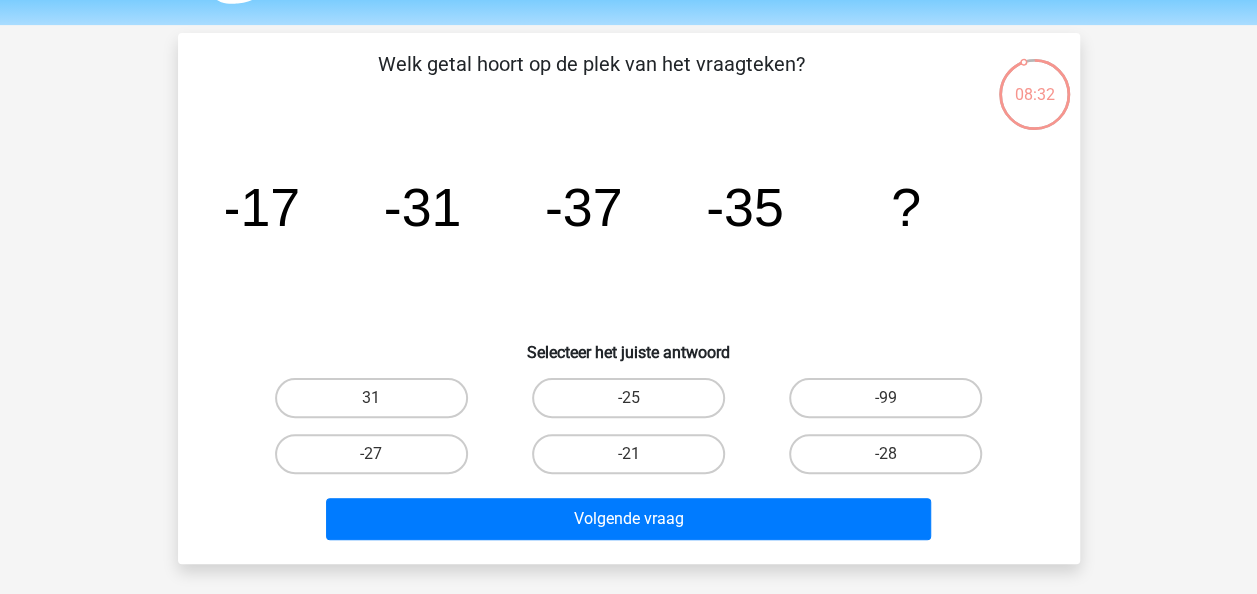 scroll, scrollTop: 60, scrollLeft: 0, axis: vertical 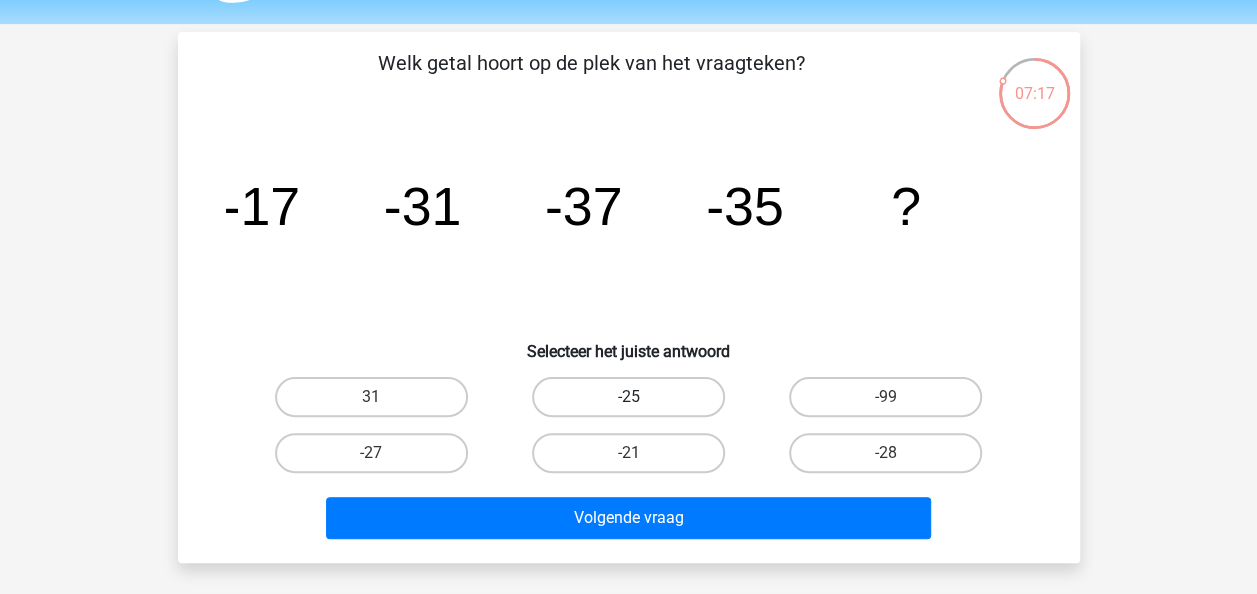 click on "-25" at bounding box center (628, 397) 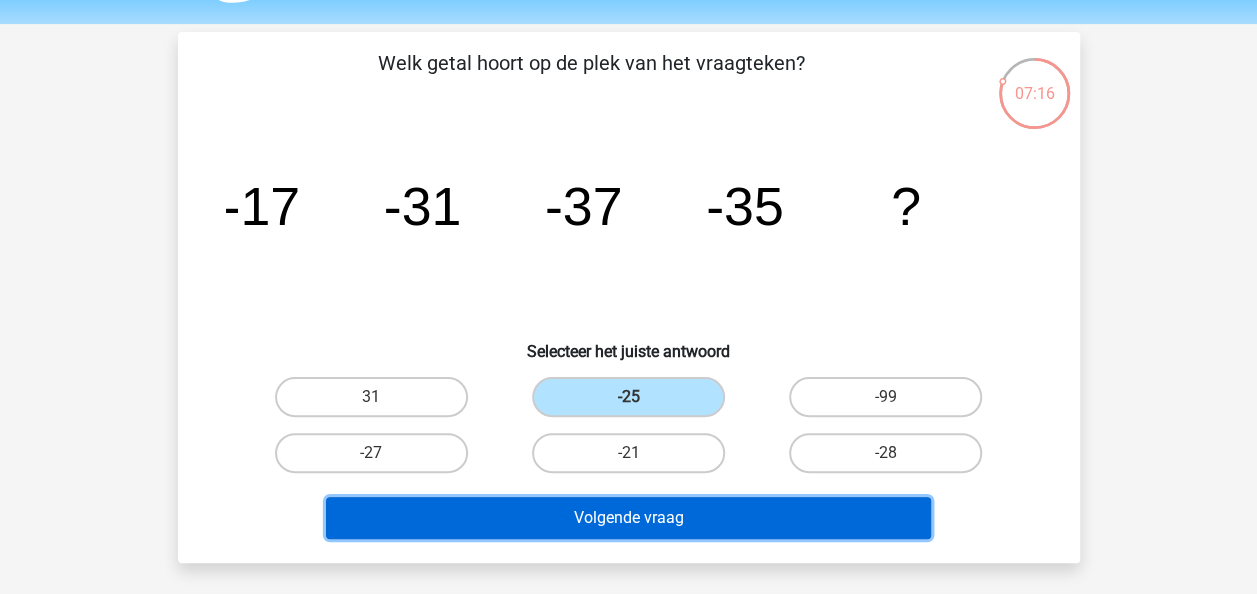 click on "Volgende vraag" at bounding box center (628, 518) 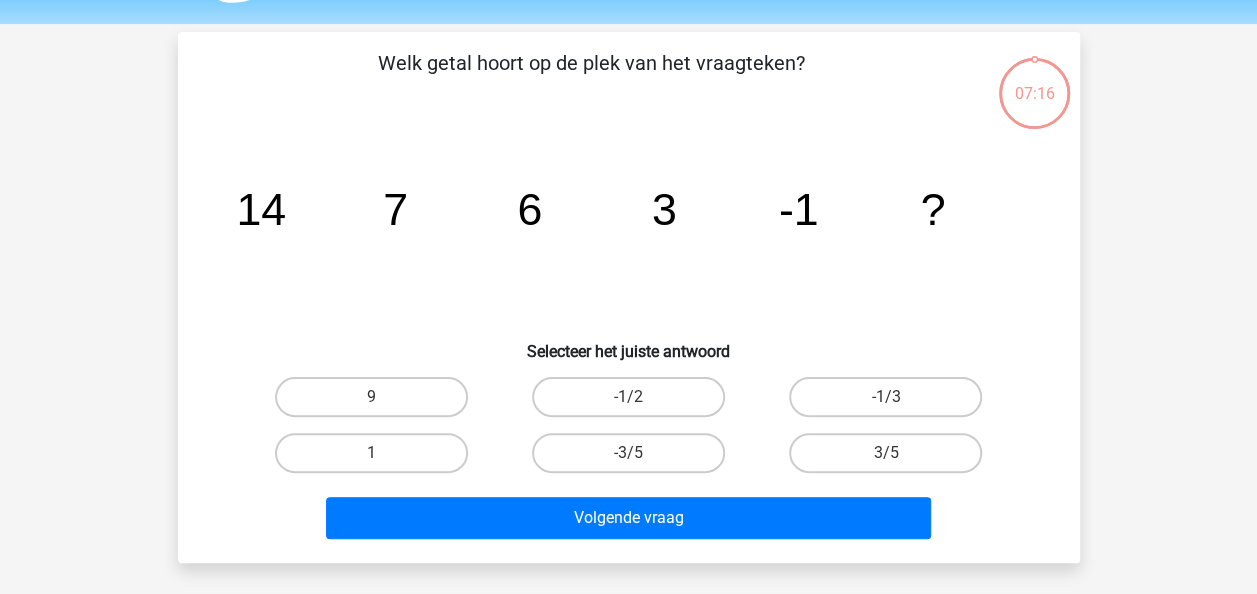 scroll, scrollTop: 92, scrollLeft: 0, axis: vertical 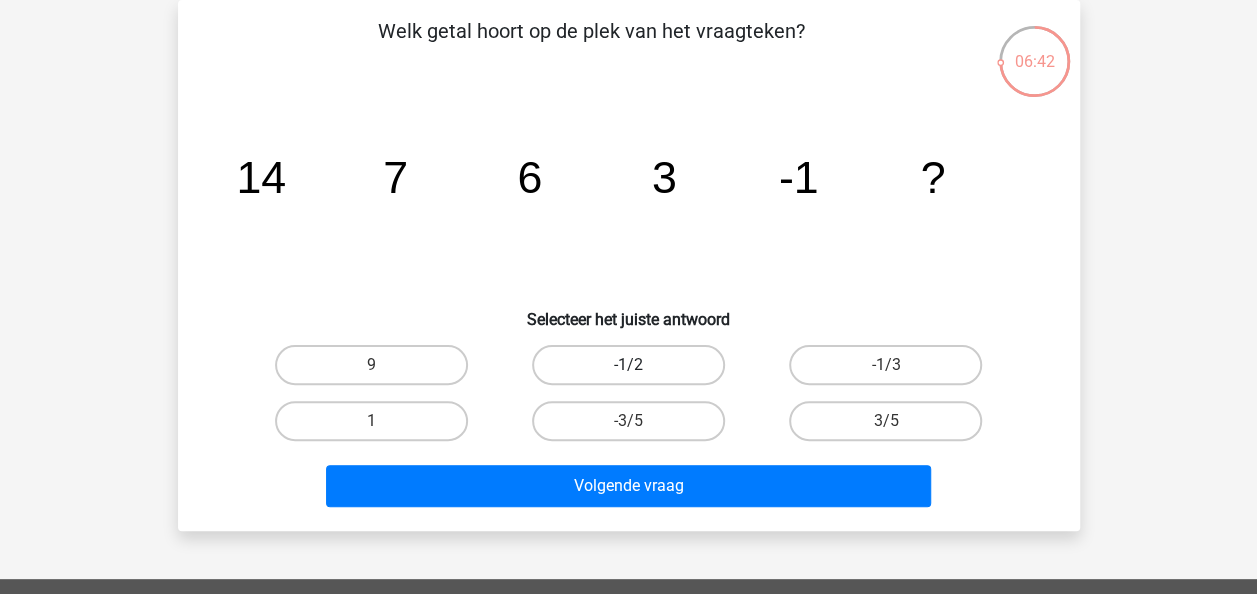 click on "-1/2" at bounding box center [628, 365] 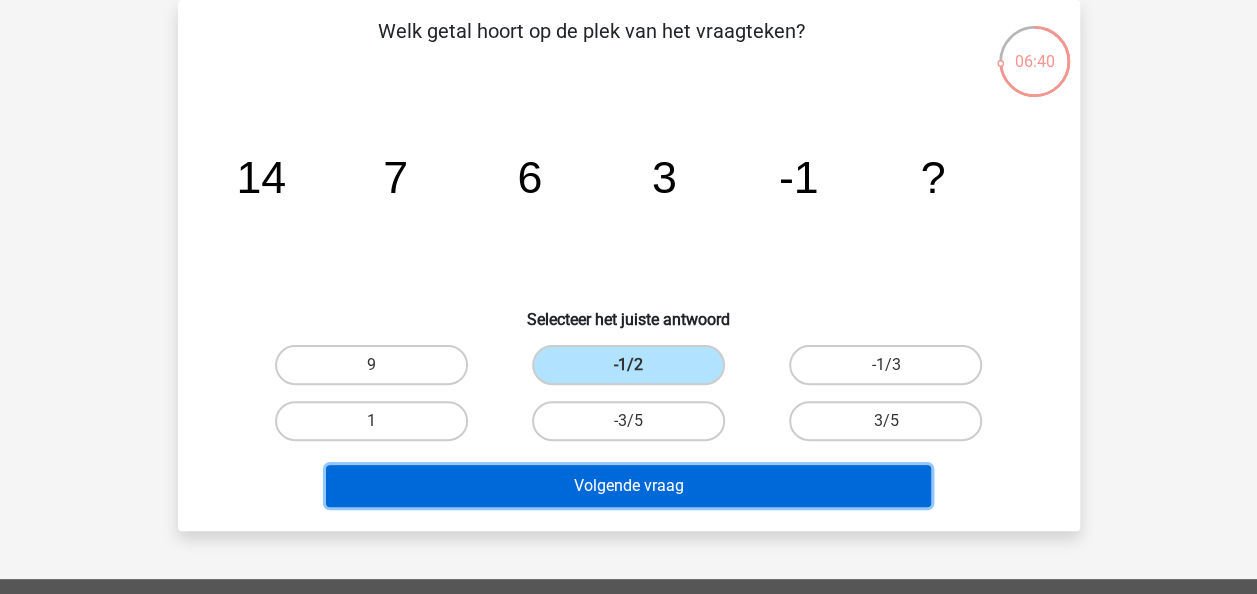 click on "Volgende vraag" at bounding box center (628, 486) 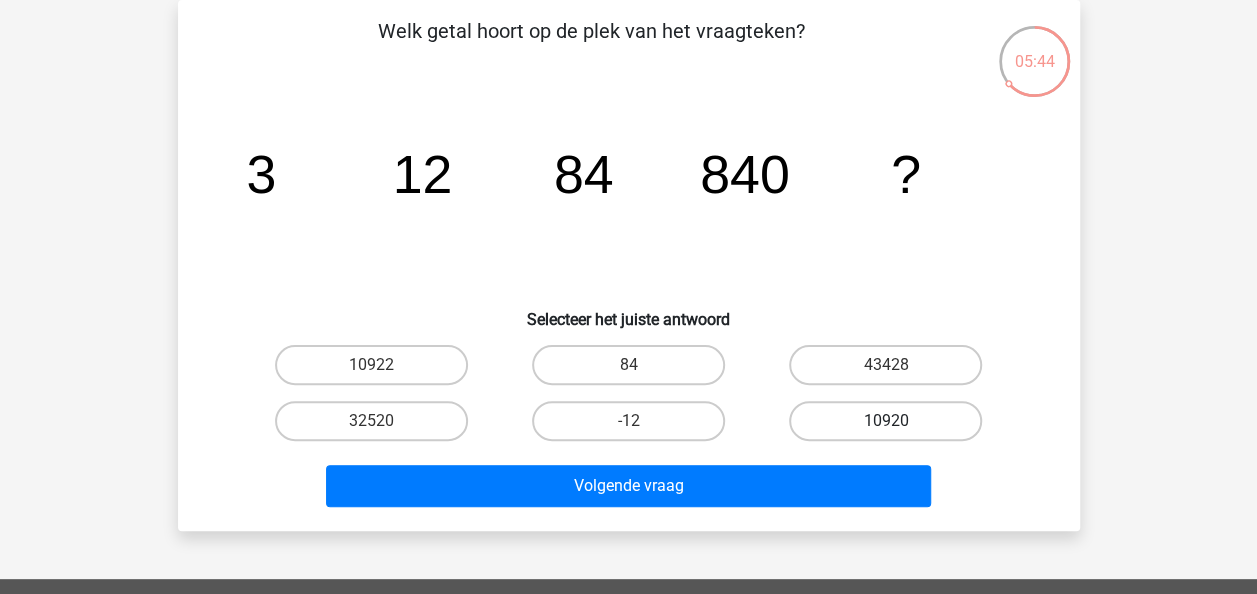 click on "10920" at bounding box center [885, 421] 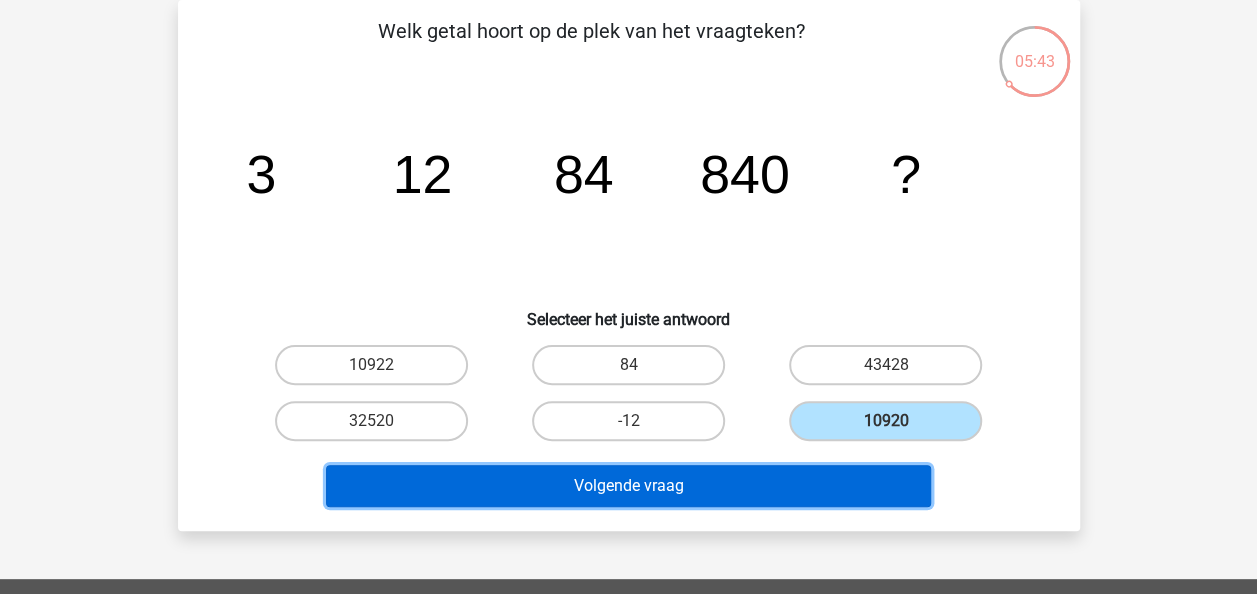 click on "Volgende vraag" at bounding box center (628, 486) 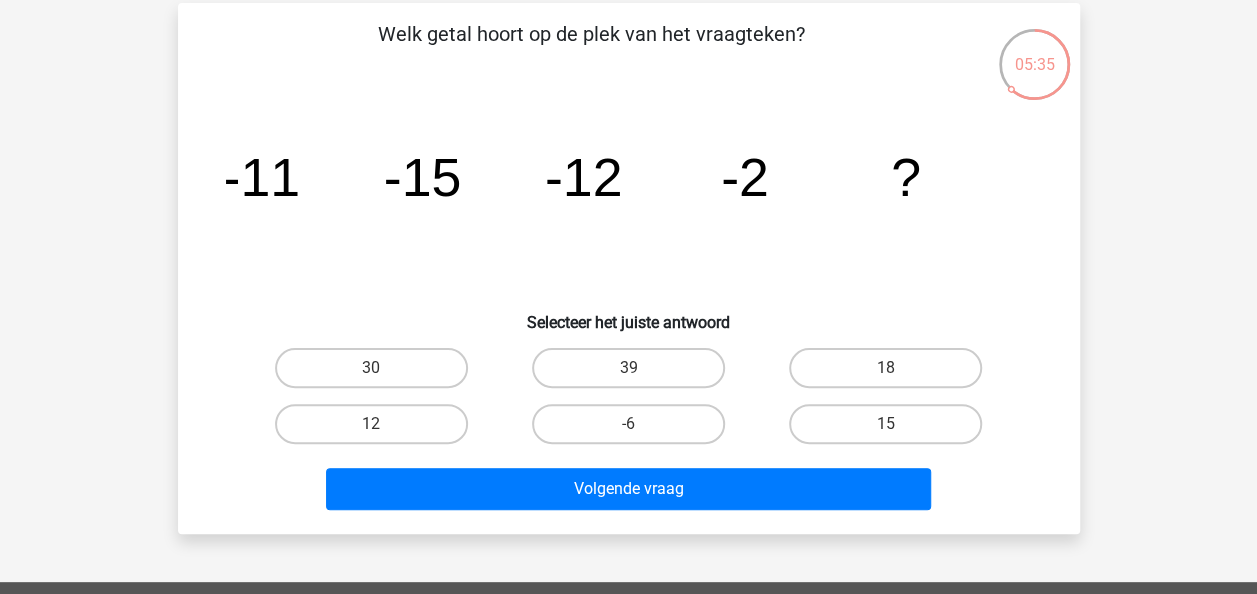 scroll, scrollTop: 88, scrollLeft: 0, axis: vertical 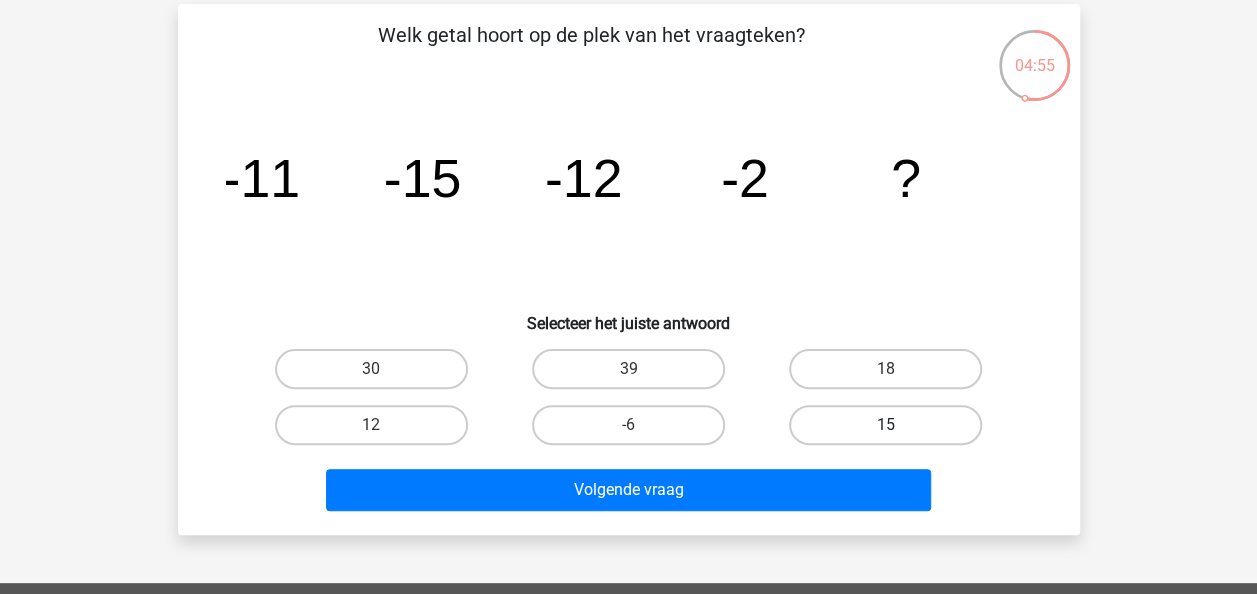click on "15" at bounding box center (885, 425) 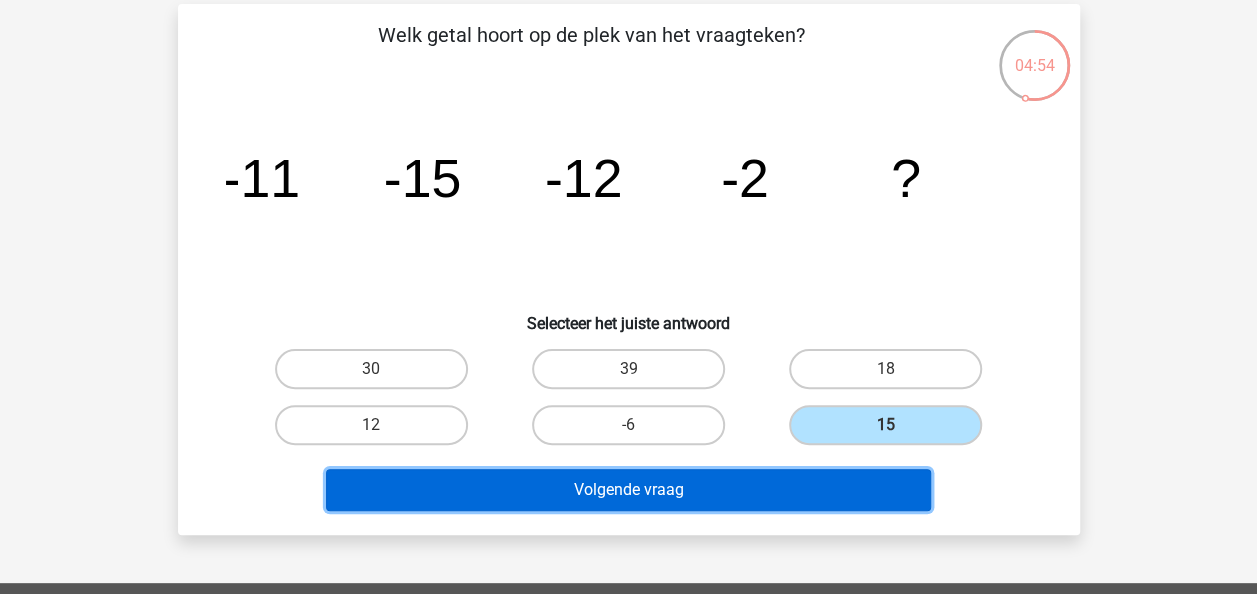click on "Volgende vraag" at bounding box center (628, 490) 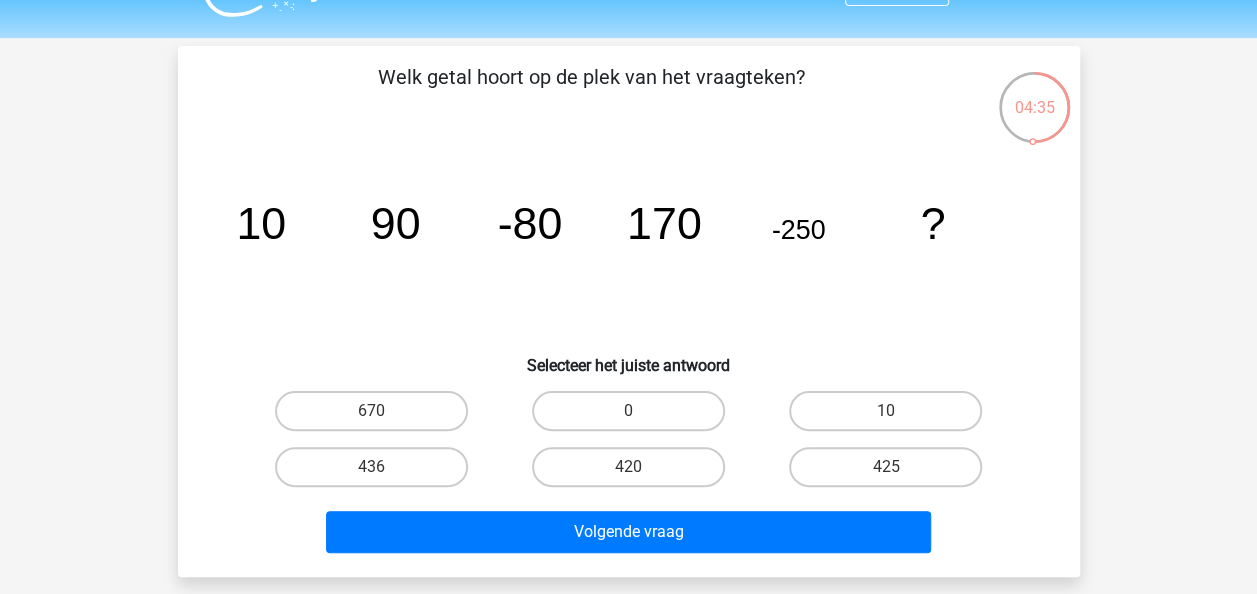 scroll, scrollTop: 51, scrollLeft: 0, axis: vertical 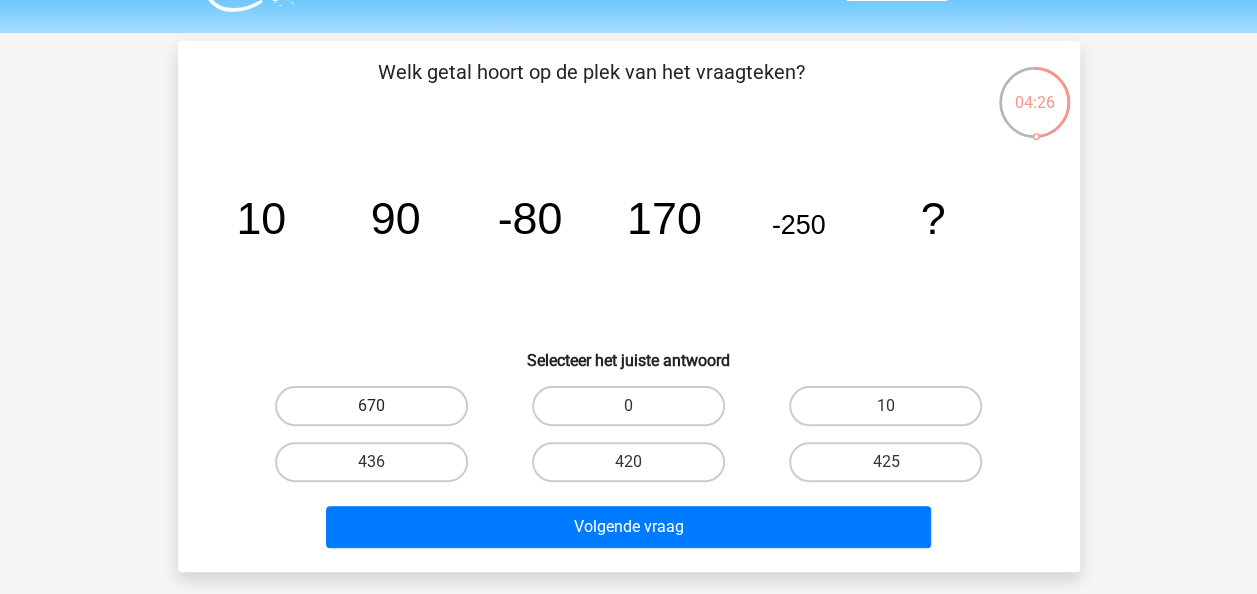 click on "670" at bounding box center [371, 406] 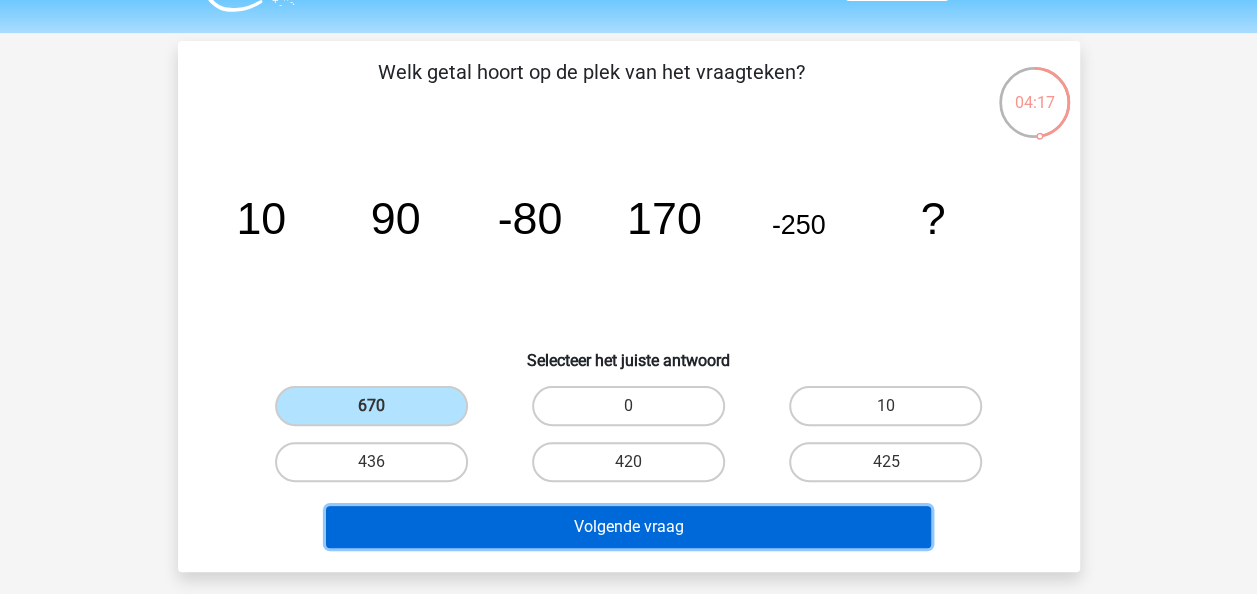 click on "Volgende vraag" at bounding box center (628, 527) 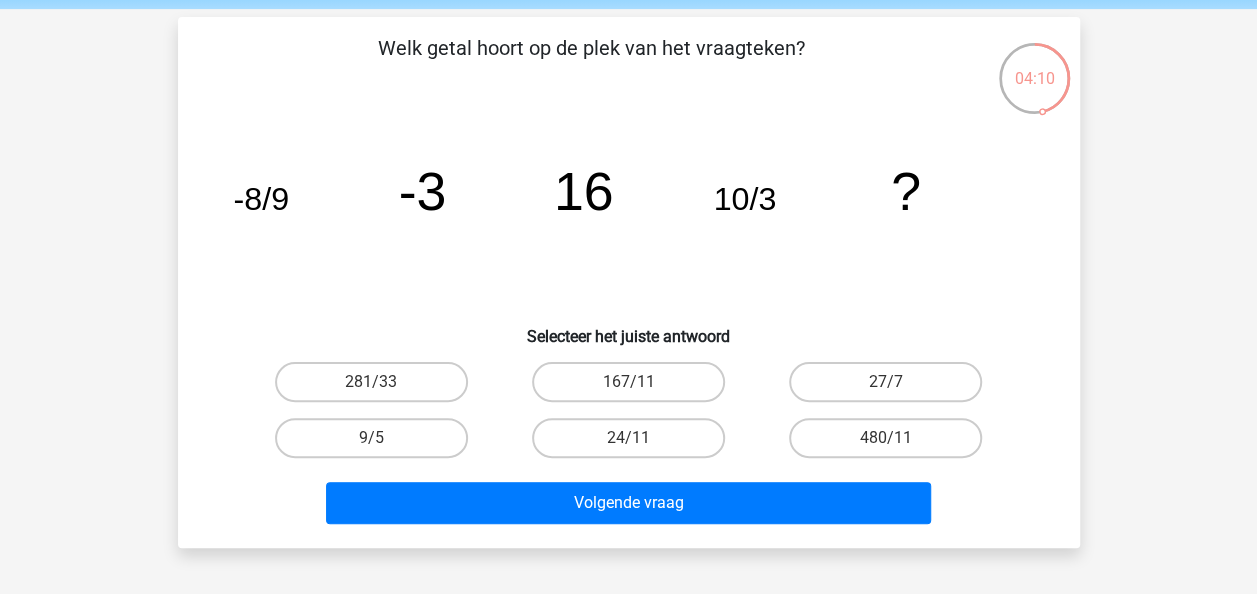 scroll, scrollTop: 74, scrollLeft: 0, axis: vertical 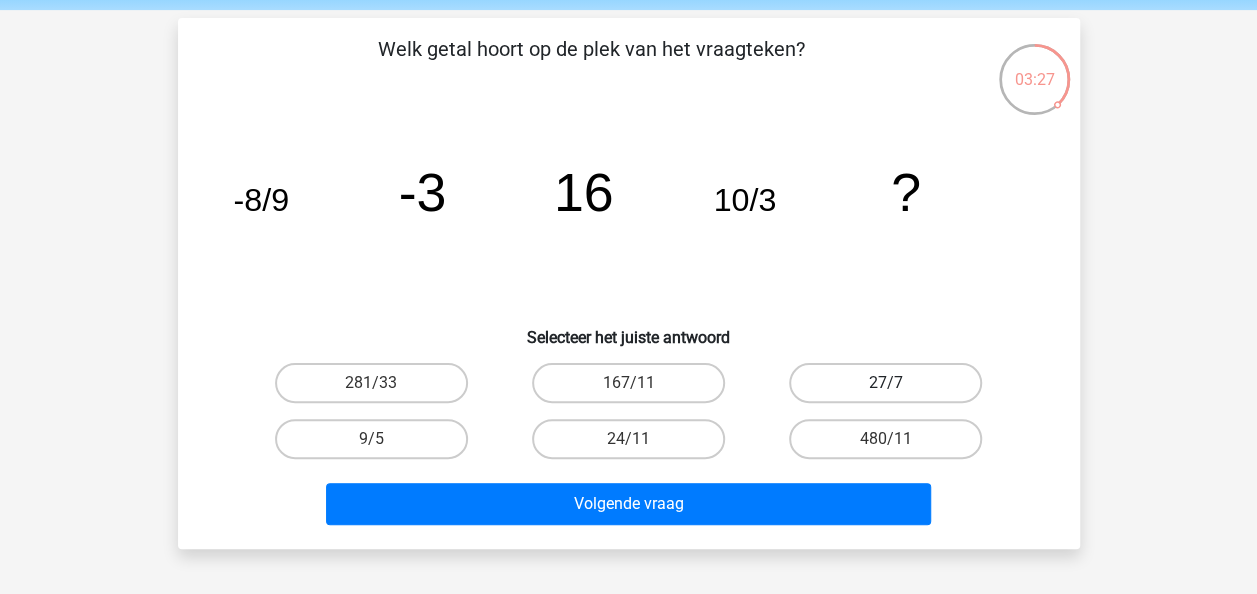 click on "27/7" at bounding box center [885, 383] 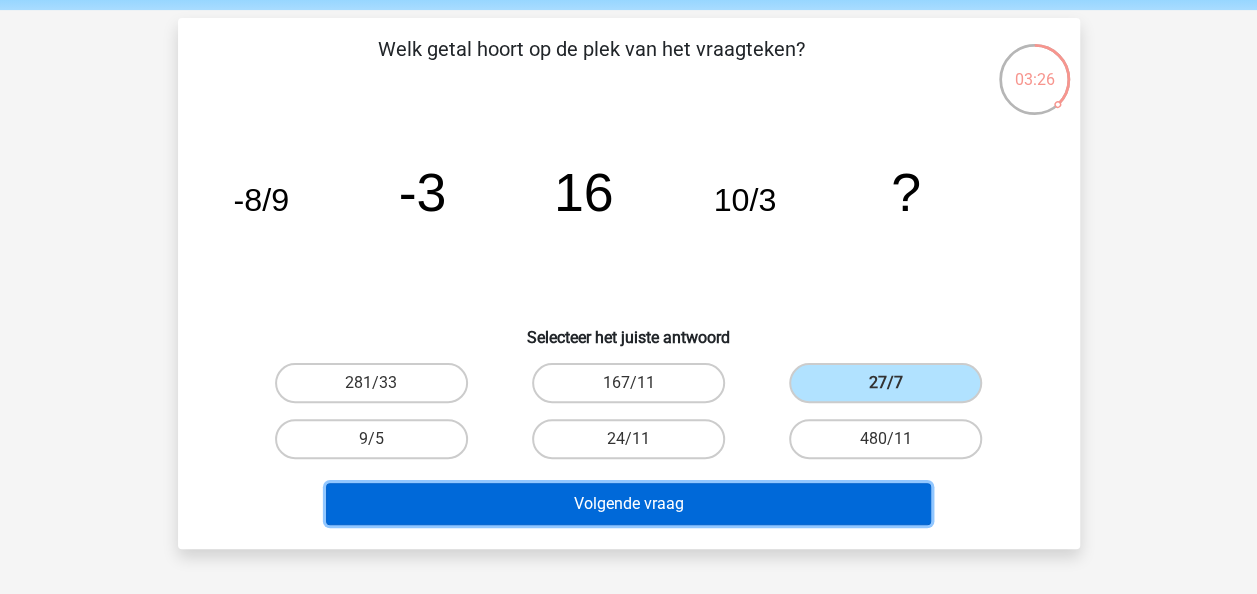 click on "Volgende vraag" at bounding box center [628, 504] 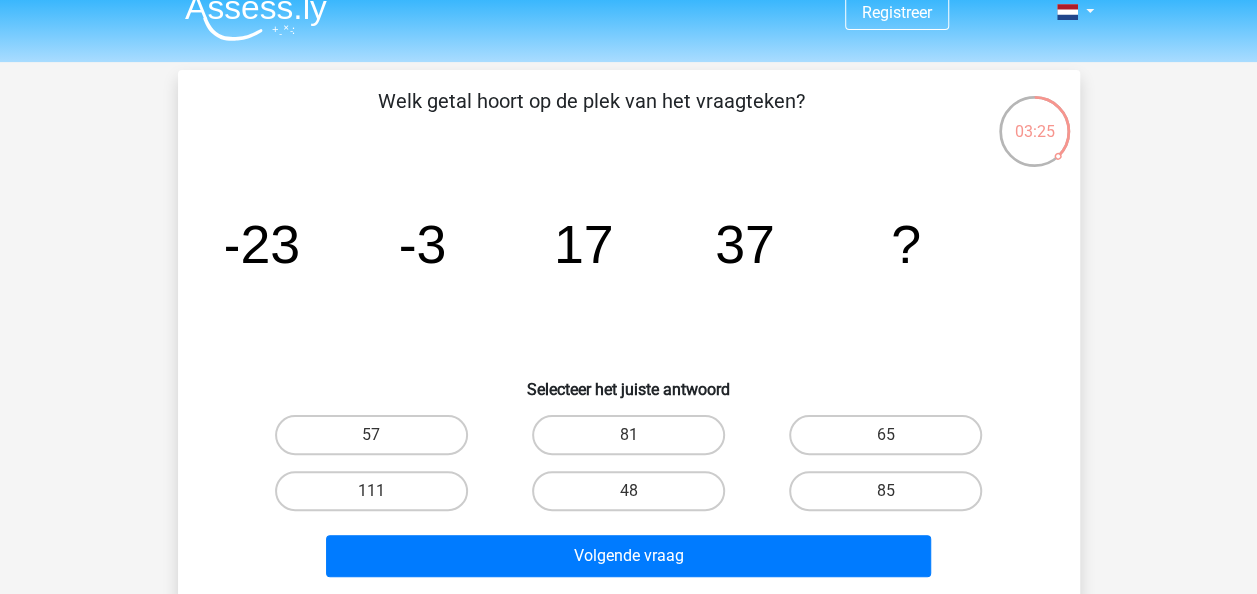 scroll, scrollTop: 18, scrollLeft: 0, axis: vertical 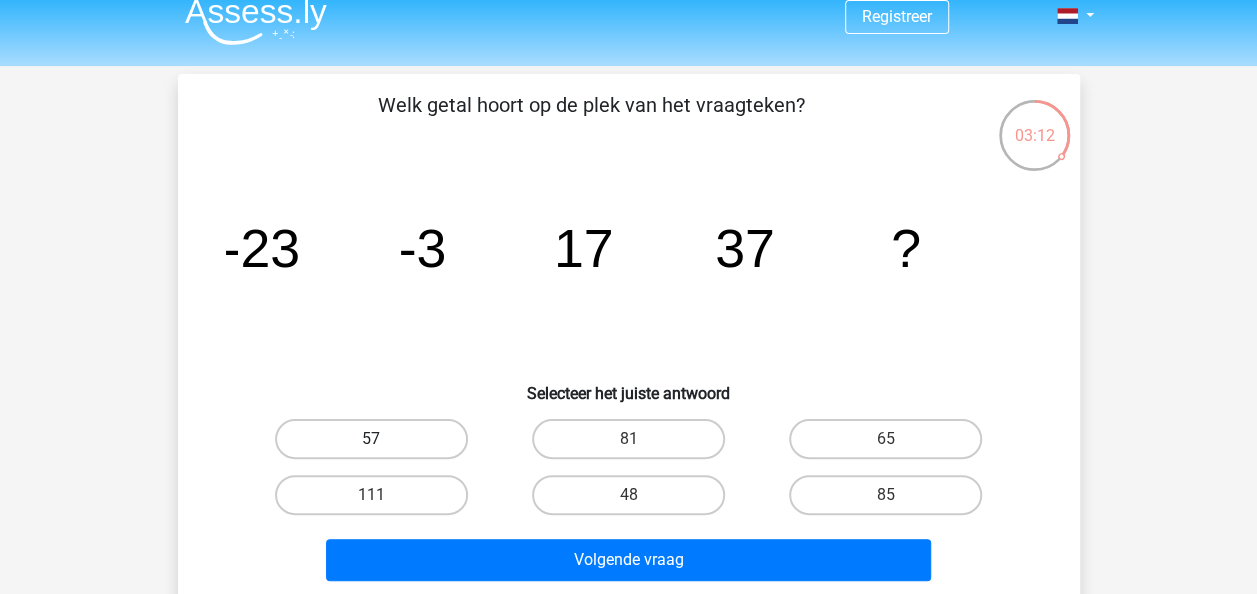 click on "57" at bounding box center (371, 439) 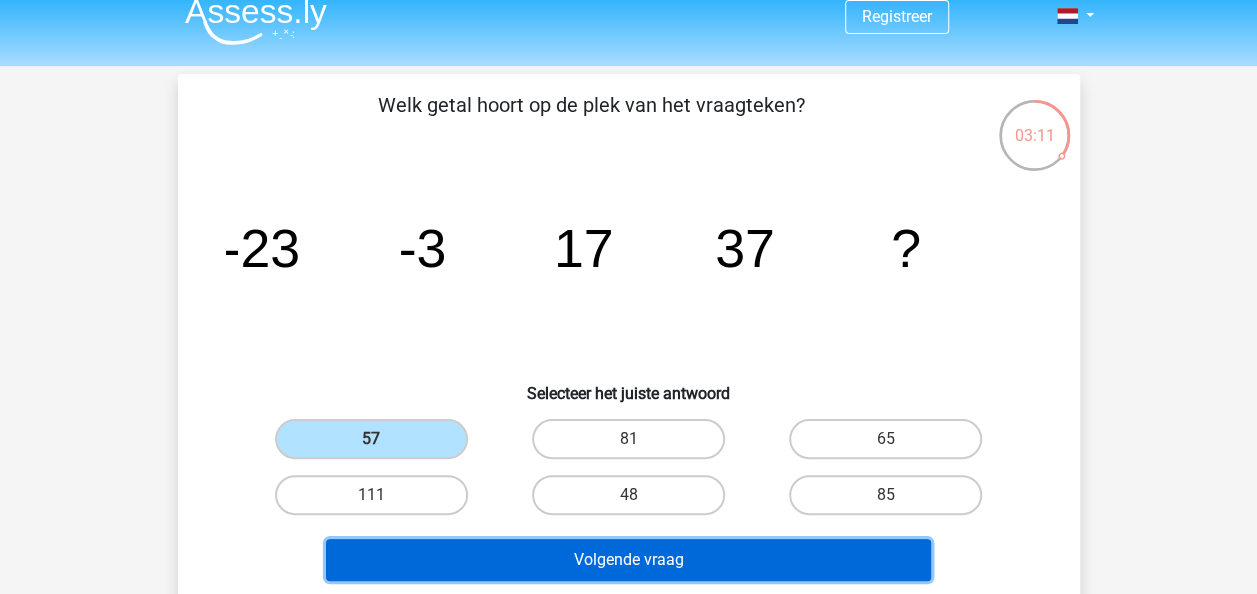 click on "Volgende vraag" at bounding box center (628, 560) 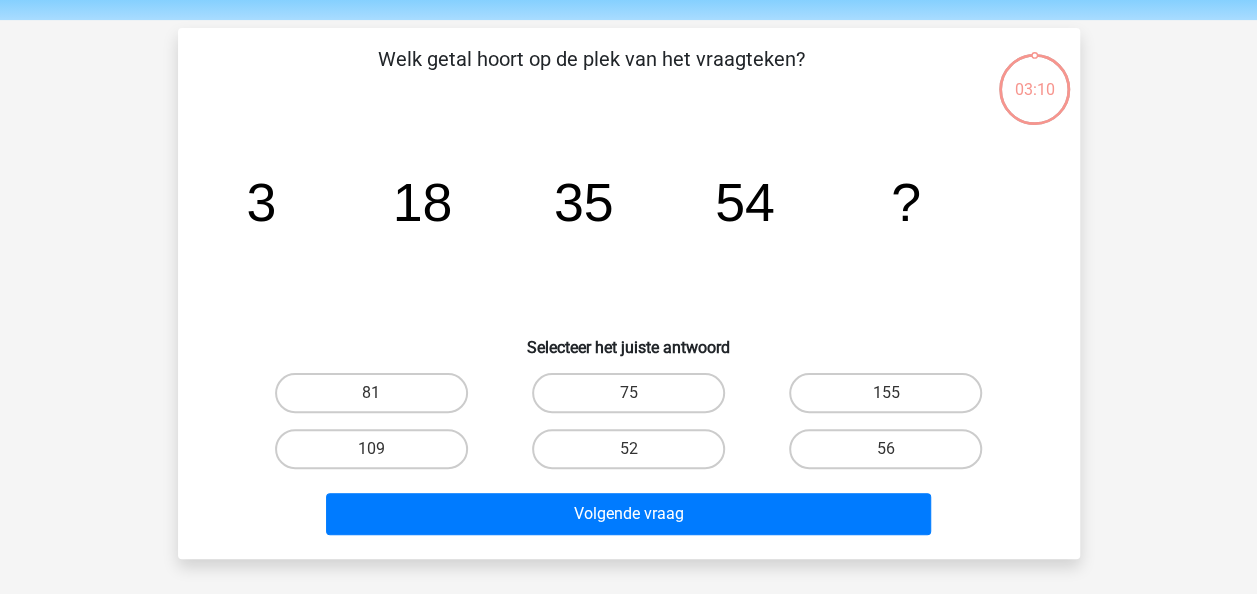 scroll, scrollTop: 92, scrollLeft: 0, axis: vertical 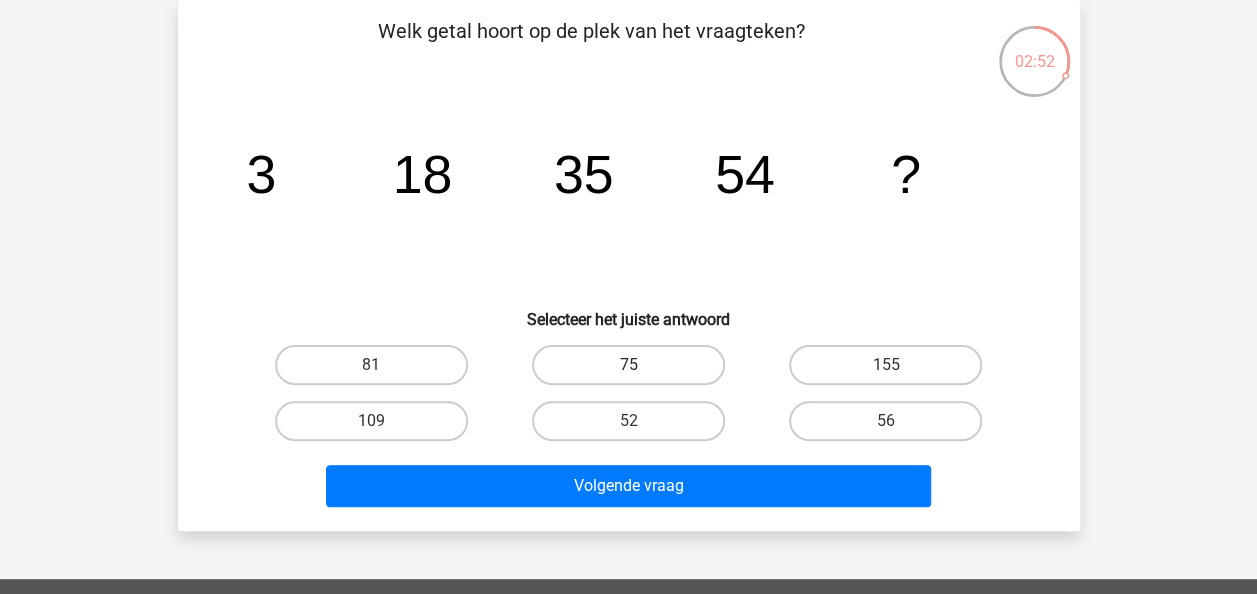 click on "75" at bounding box center (628, 365) 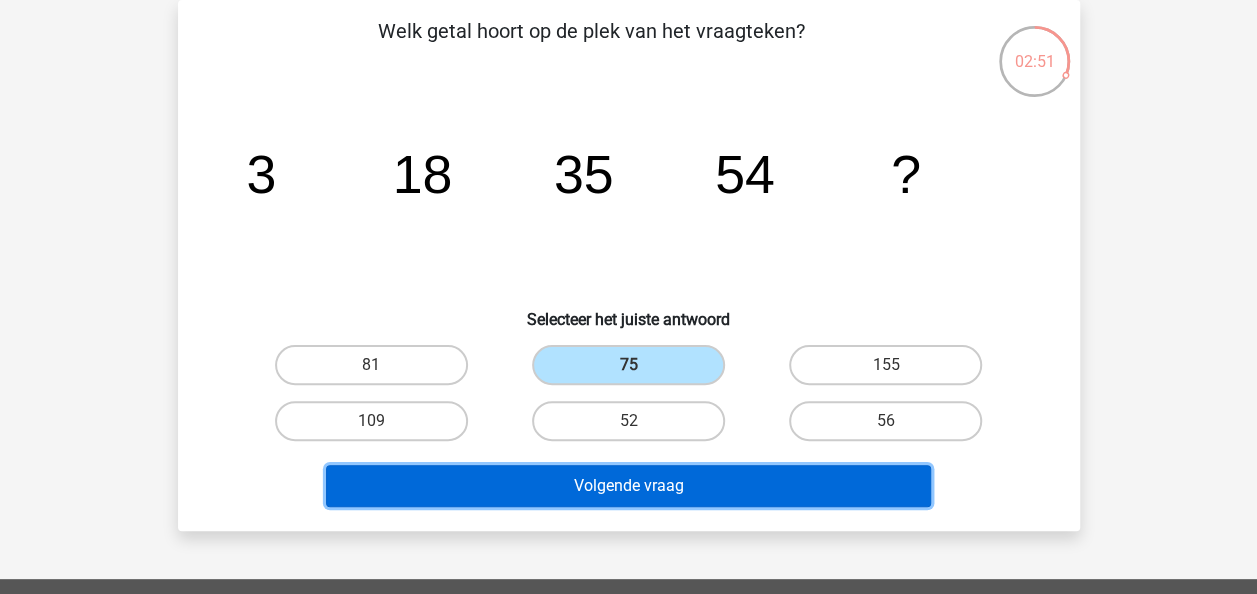 click on "Volgende vraag" at bounding box center (628, 486) 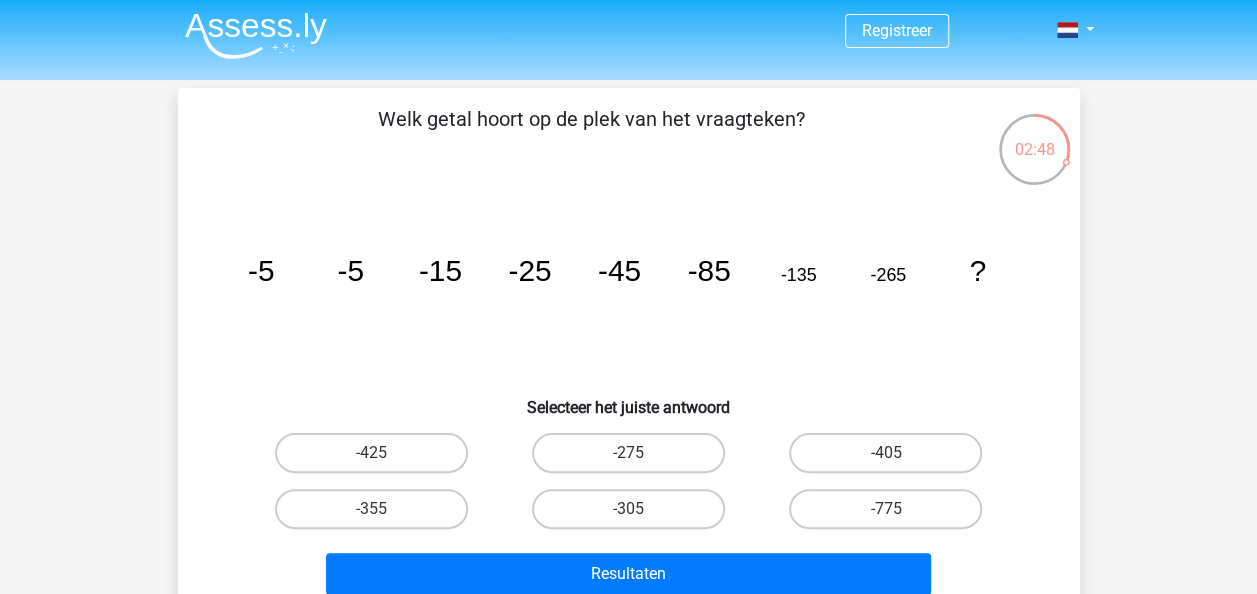 scroll, scrollTop: 0, scrollLeft: 0, axis: both 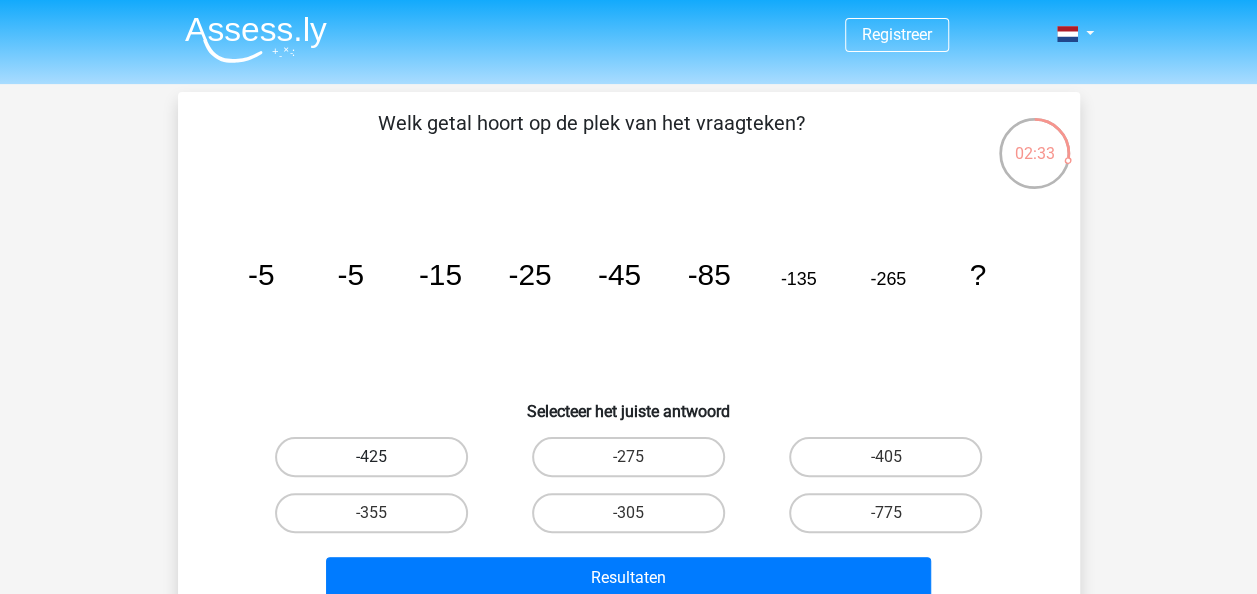 click on "-425" at bounding box center (371, 457) 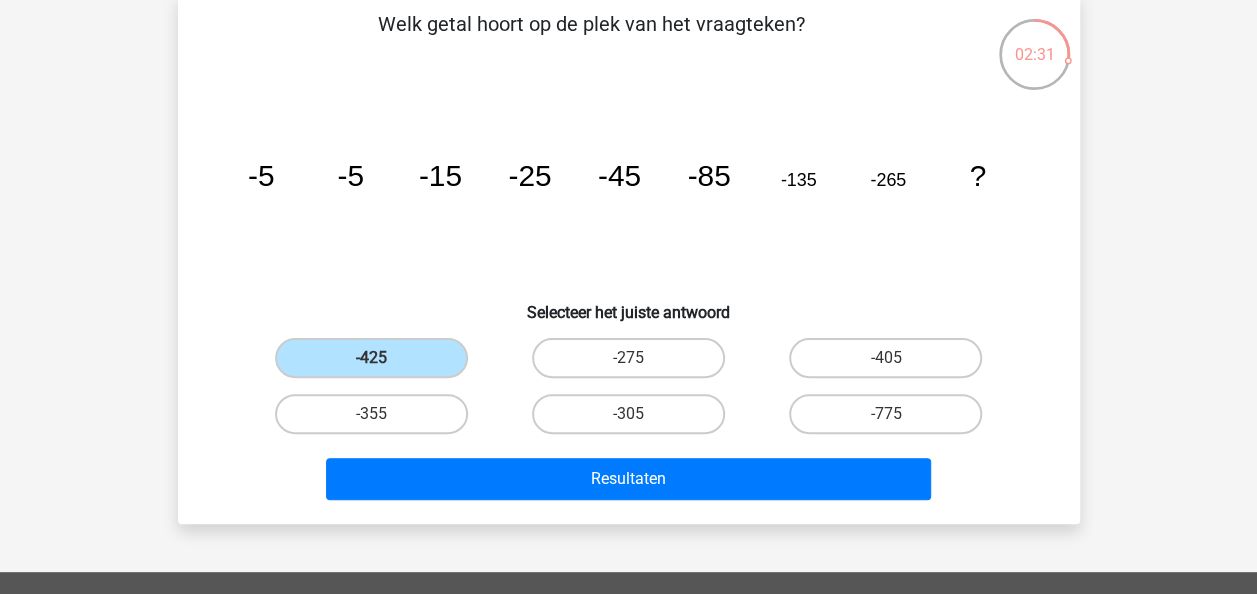 scroll, scrollTop: 98, scrollLeft: 0, axis: vertical 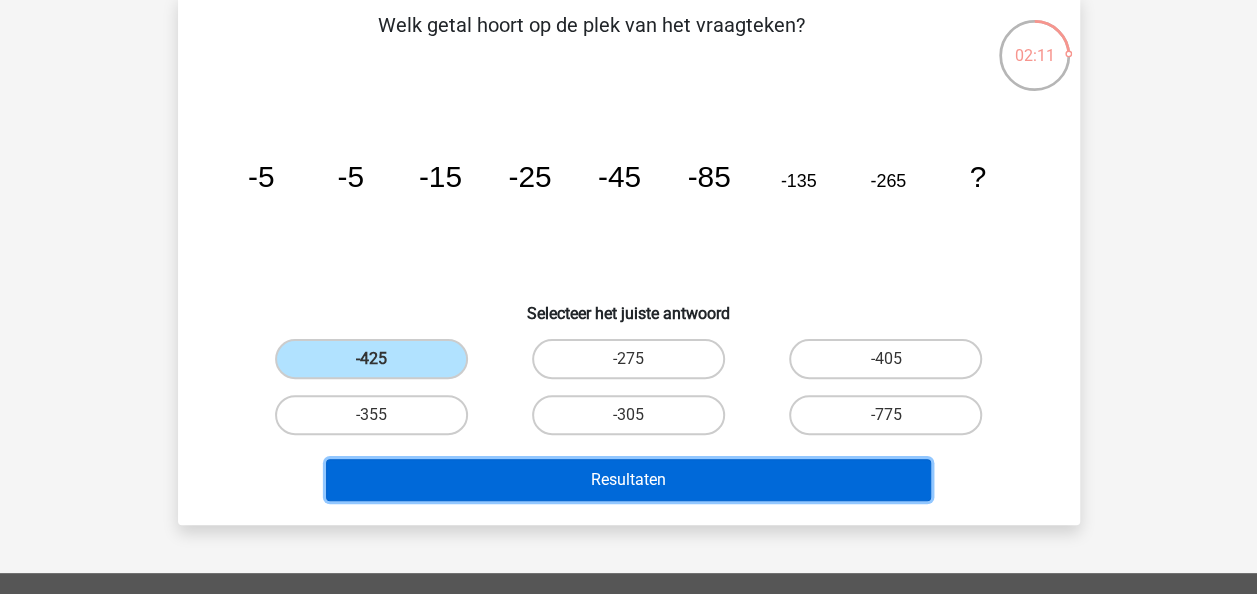 click on "Resultaten" at bounding box center [628, 480] 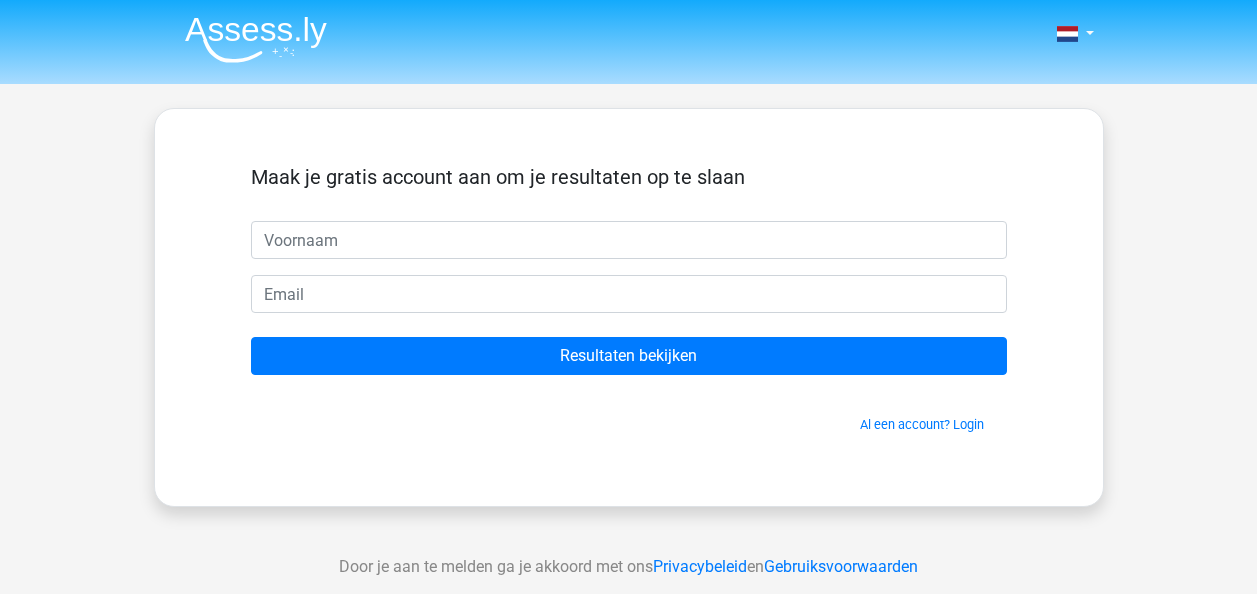scroll, scrollTop: 0, scrollLeft: 0, axis: both 